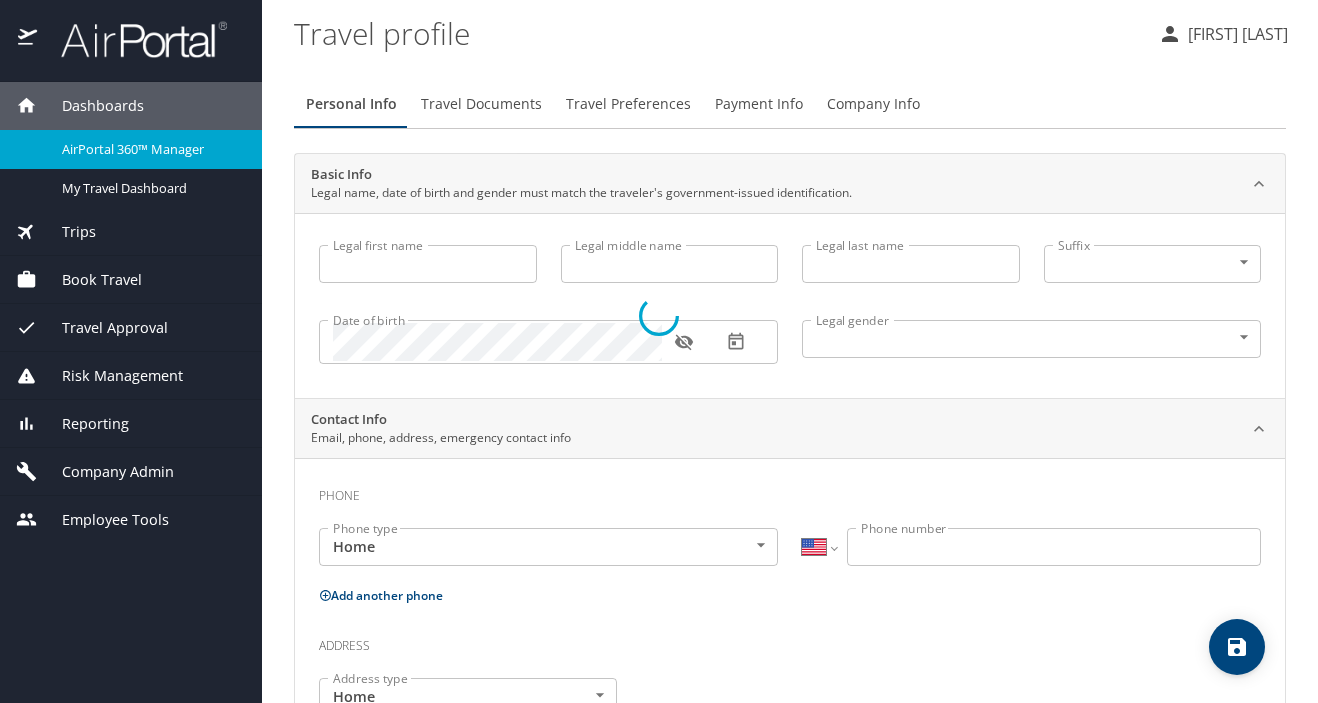 select on "US" 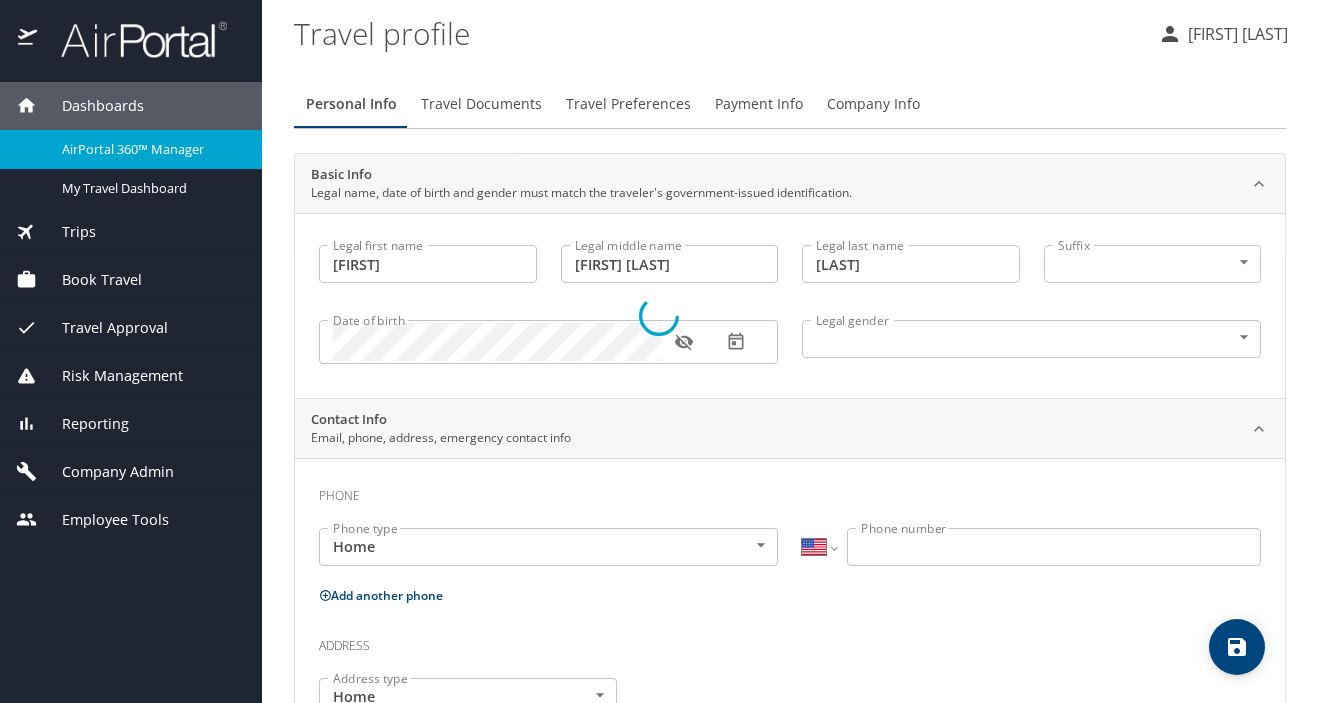 select on "US" 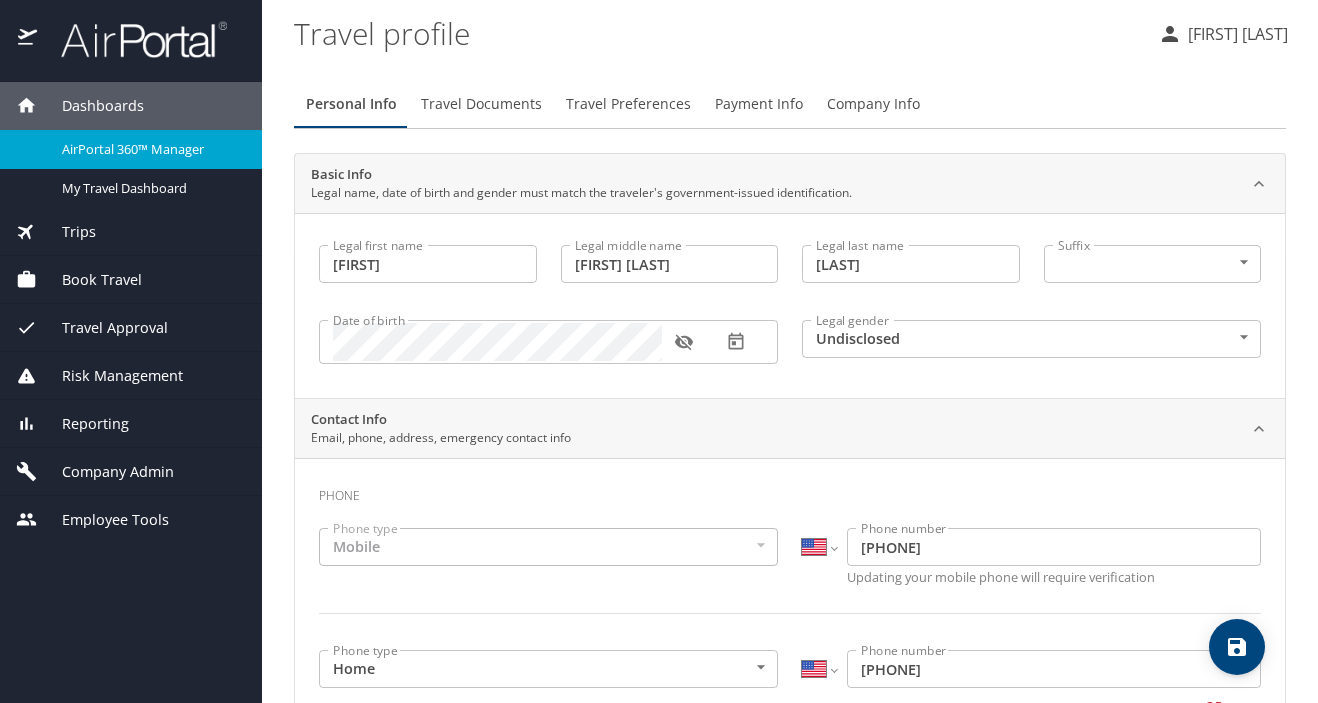 click on "Company Admin" at bounding box center [105, 472] 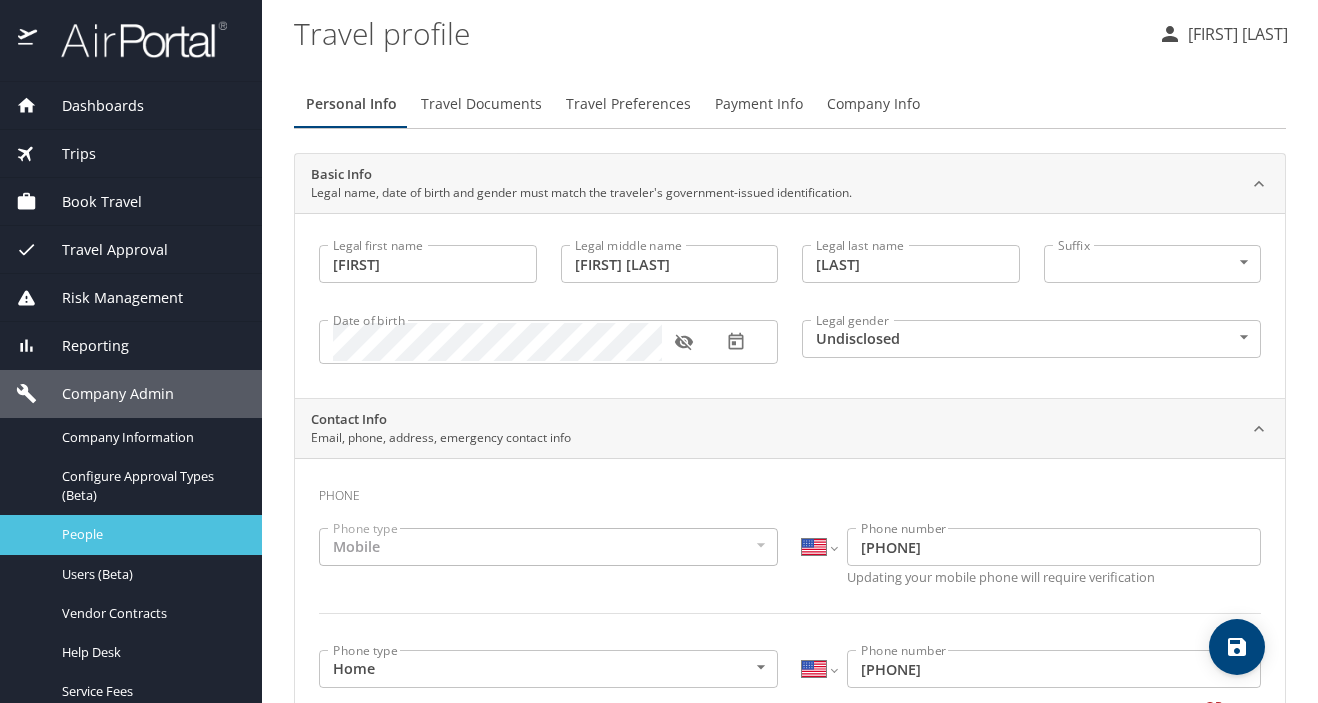 click on "People" at bounding box center [150, 534] 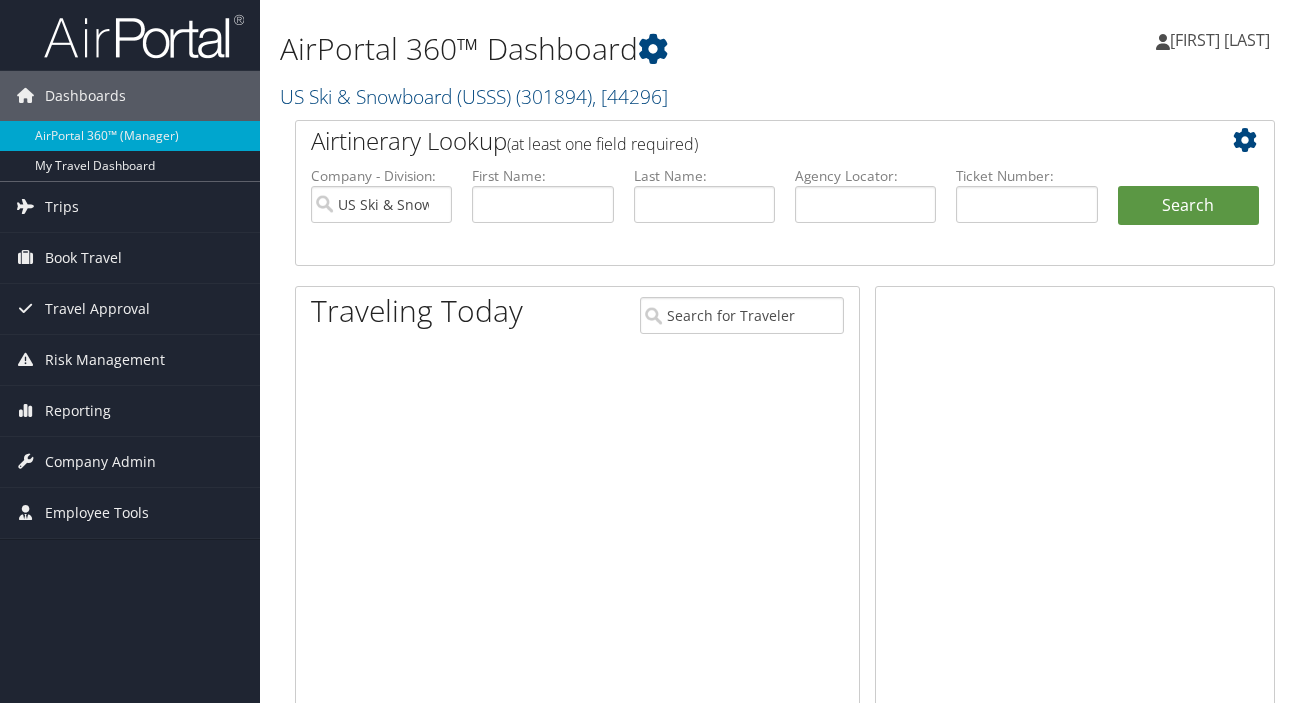 scroll, scrollTop: 0, scrollLeft: 0, axis: both 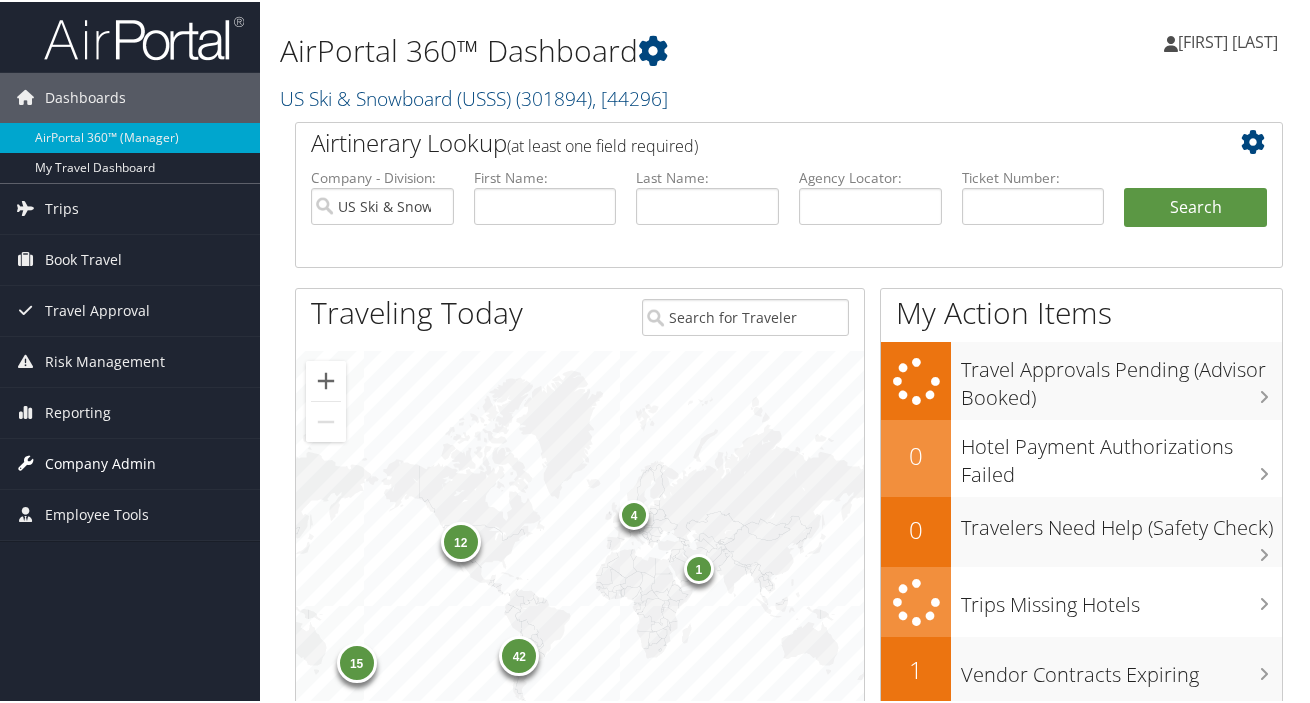 click on "Company Admin" at bounding box center [100, 462] 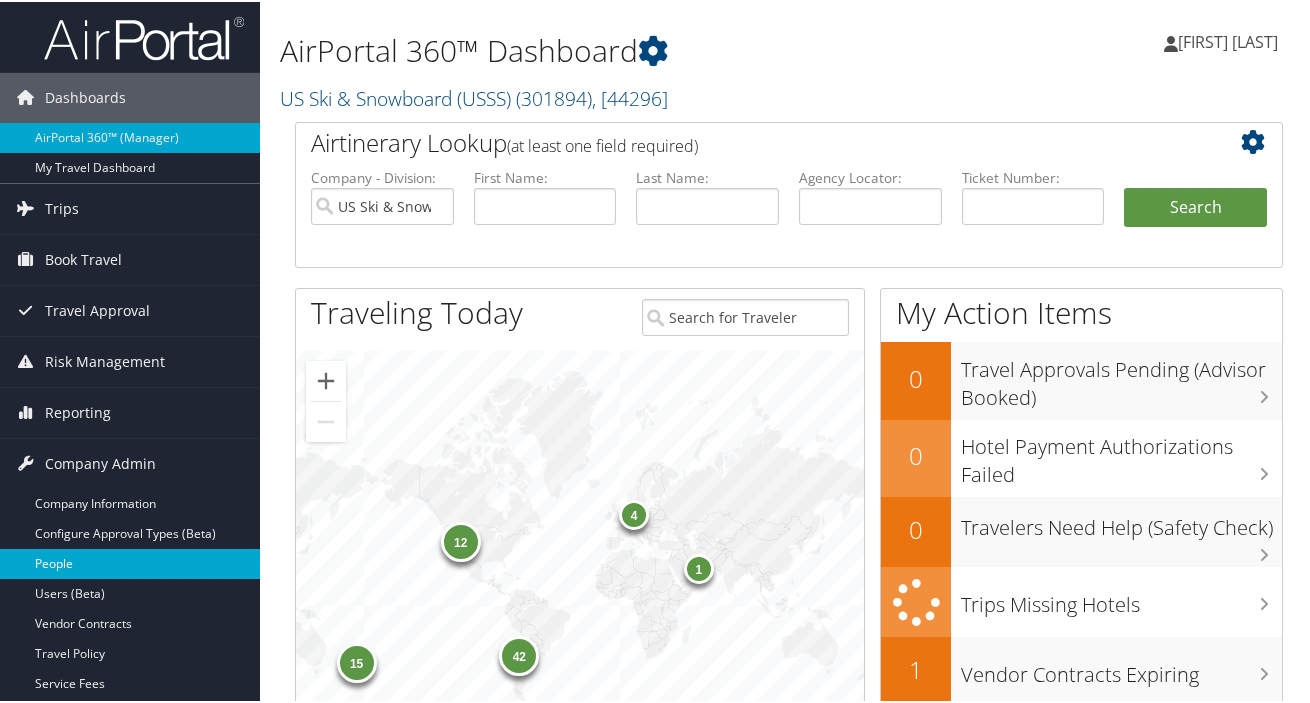 click on "People" at bounding box center (130, 562) 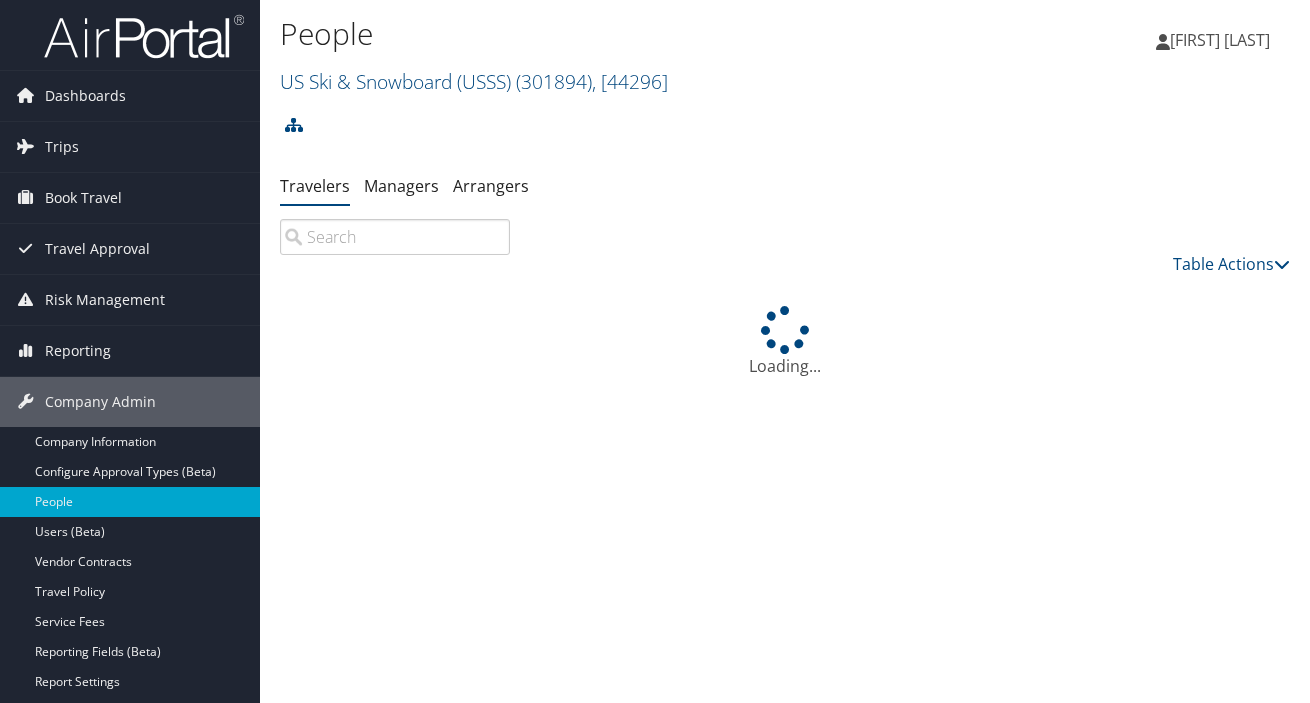 scroll, scrollTop: 0, scrollLeft: 0, axis: both 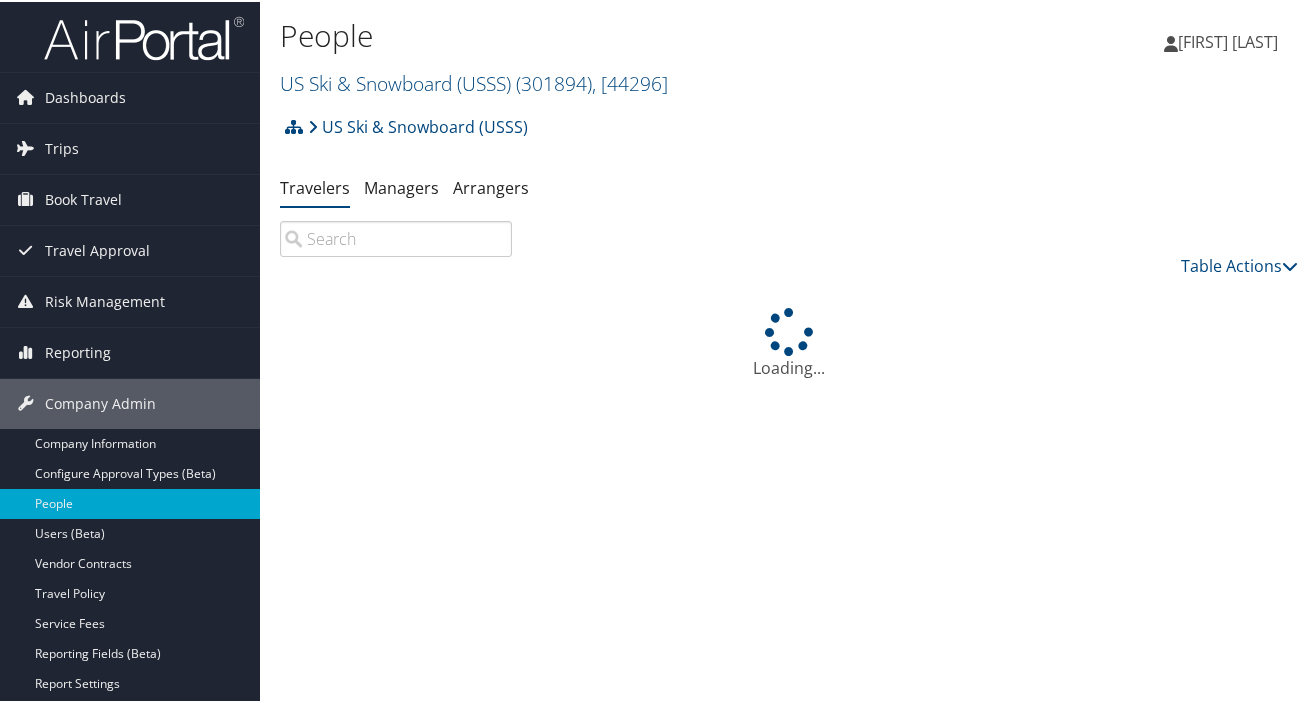 click at bounding box center [396, 237] 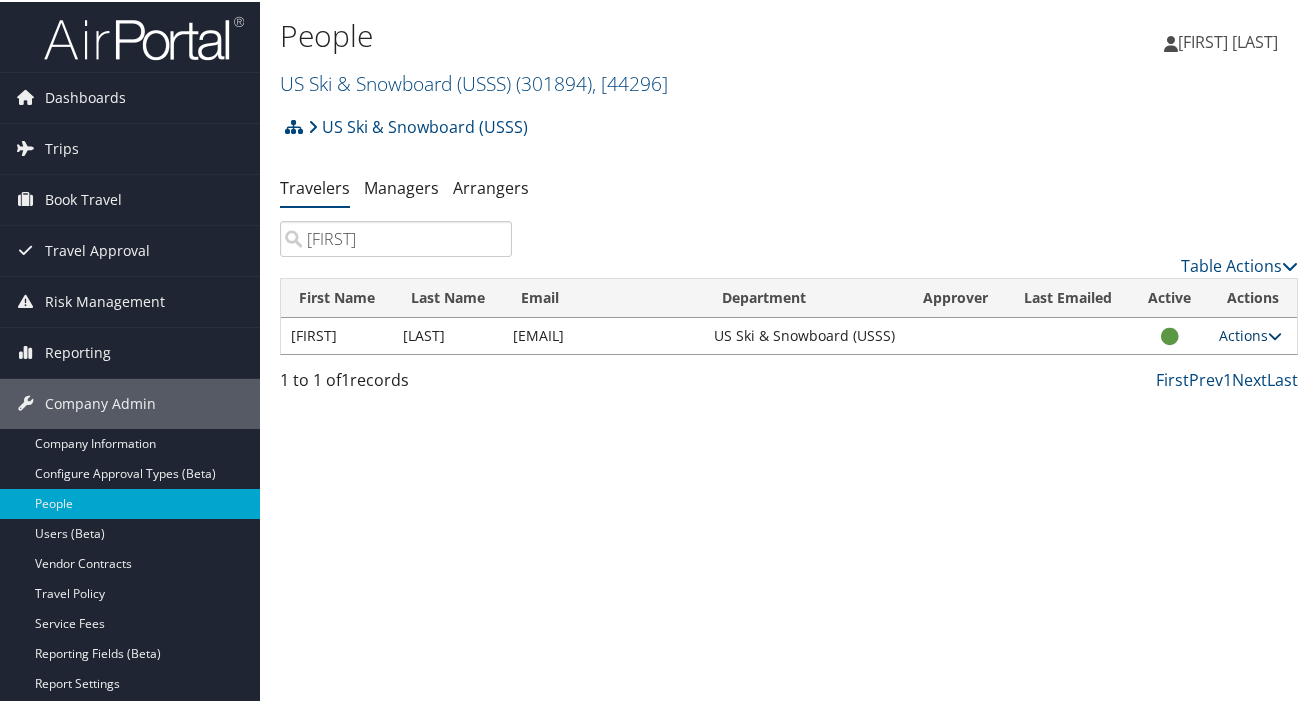 type on "[FIRST]" 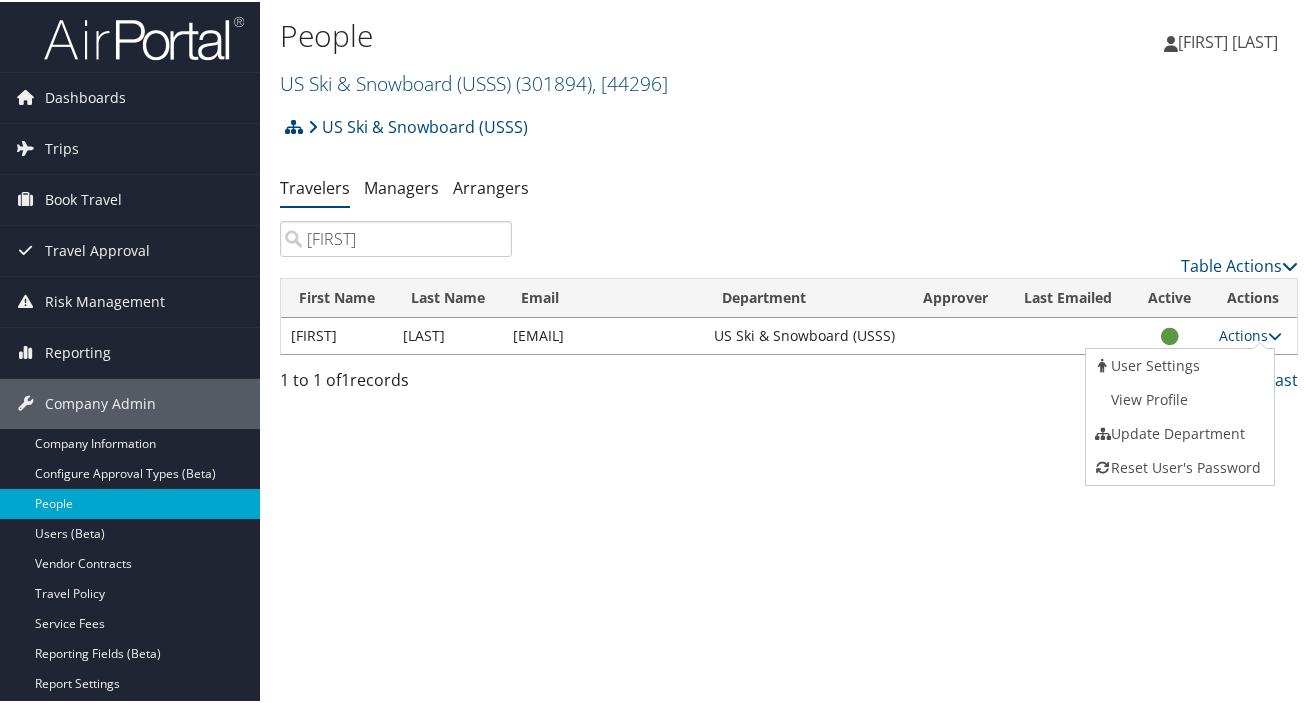 click on "People
US Ski & Snowboard (USSS)   ( 301894 )  , [ 44296 ]    US Ski & Snowboard (USSS)
US Ski & Snowboard (USSS), [44296]
[FIRST] [LAST]
[FIRST] [LAST]
My Settings
Travel Agency Contacts
View Travel Profile
Give Feedback Sign Out" at bounding box center (789, 351) 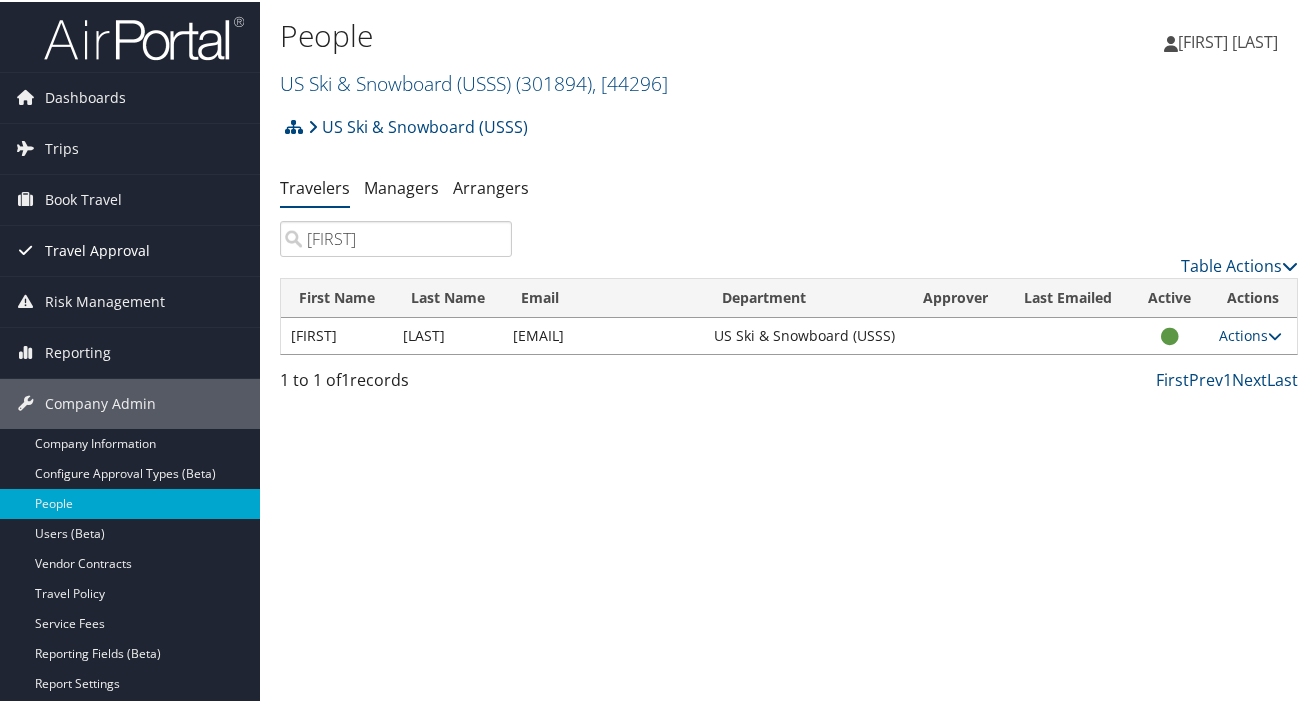 drag, startPoint x: 394, startPoint y: 240, endPoint x: 246, endPoint y: 235, distance: 148.08444 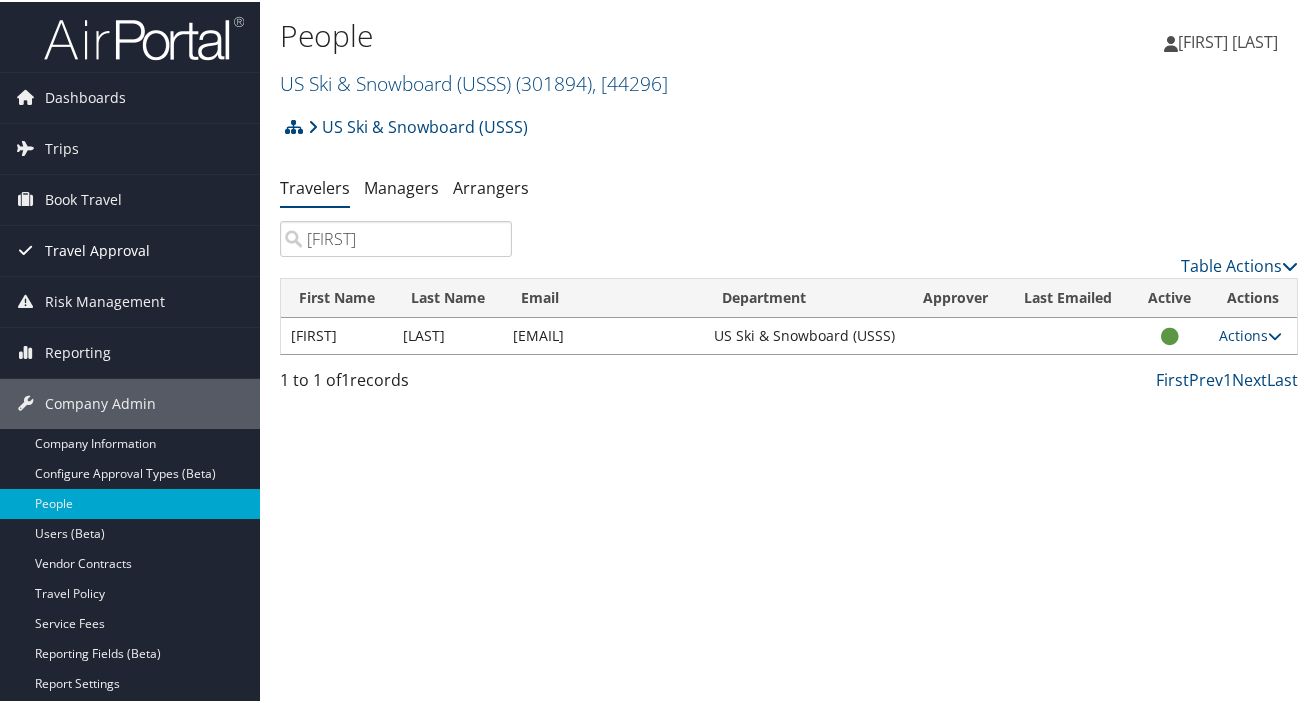 click on "Dashboards AirPortal 360™ (Manager) My Travel Dashboard   Trips Airtinerary® Lookup Current/Future Trips Past Trips Trips Missing Hotels Hotel Check-ins   Book Travel Agent Booking Request Approval Request (Beta) Book/Manage Online Trips   Travel Approval Pending Trip Approvals Approved Trips Canceled Trips Approvals (Beta)   Risk Management SecurityLogic® Map Assistance Requests Travel Alerts Notifications   Reporting Unused Tickets Savings Tracker Virtual Pay Lookup   Company Admin Company Information Configure Approval Types (Beta) People Users (Beta) Vendor Contracts Travel Policy Service Fees  Reporting Fields (Beta) Report Settings Virtual Pay Settings   Employee Tools Help Desk
People" at bounding box center (659, 351) 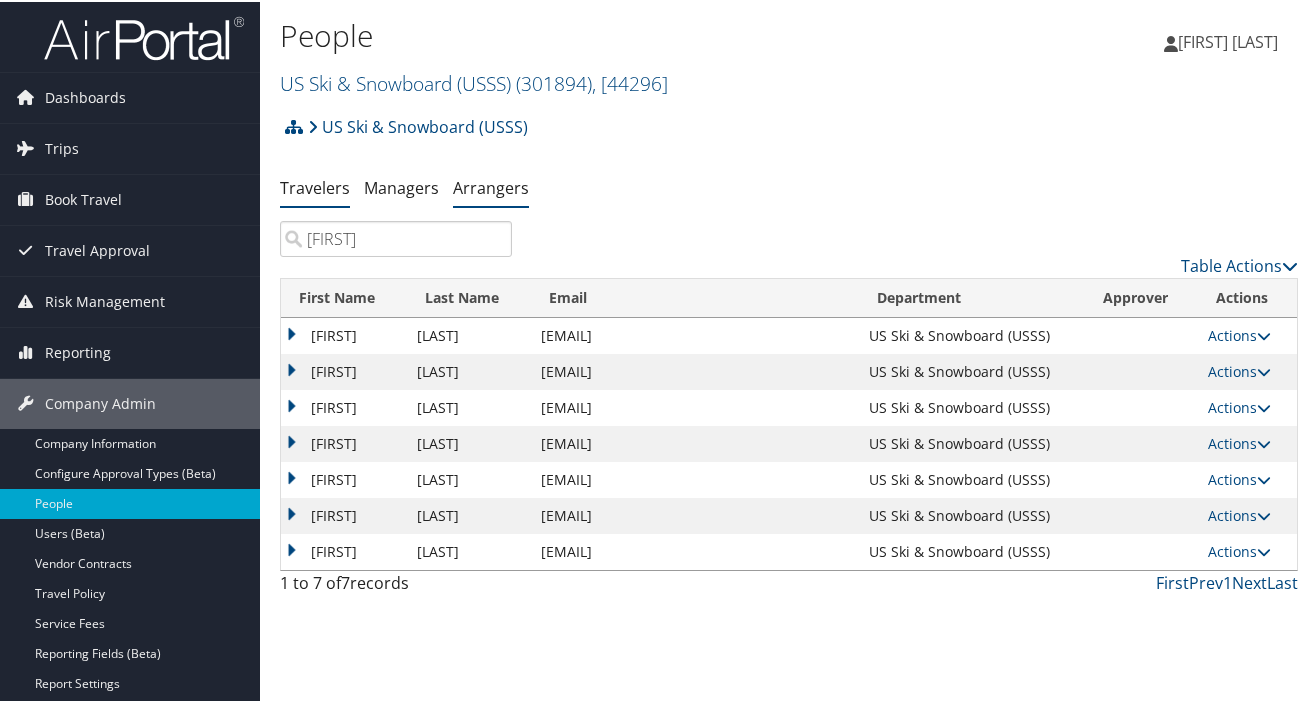 type on "[FIRST]" 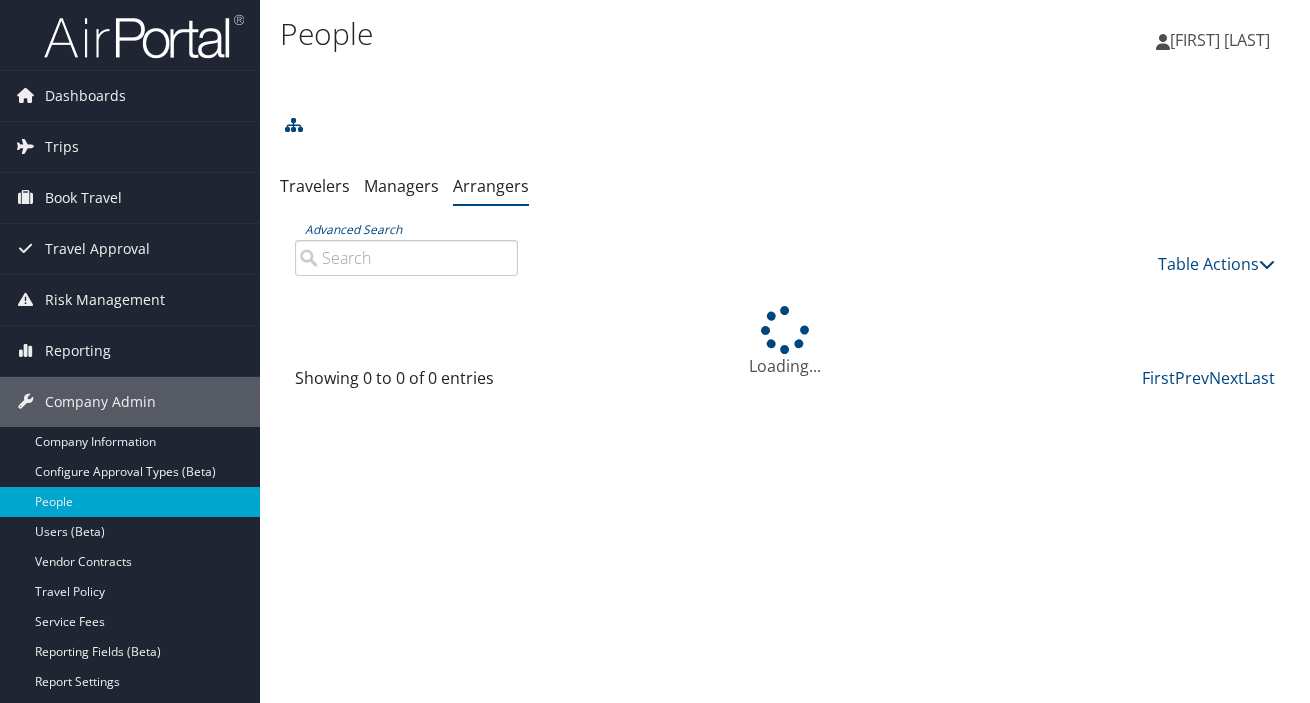 scroll, scrollTop: 0, scrollLeft: 0, axis: both 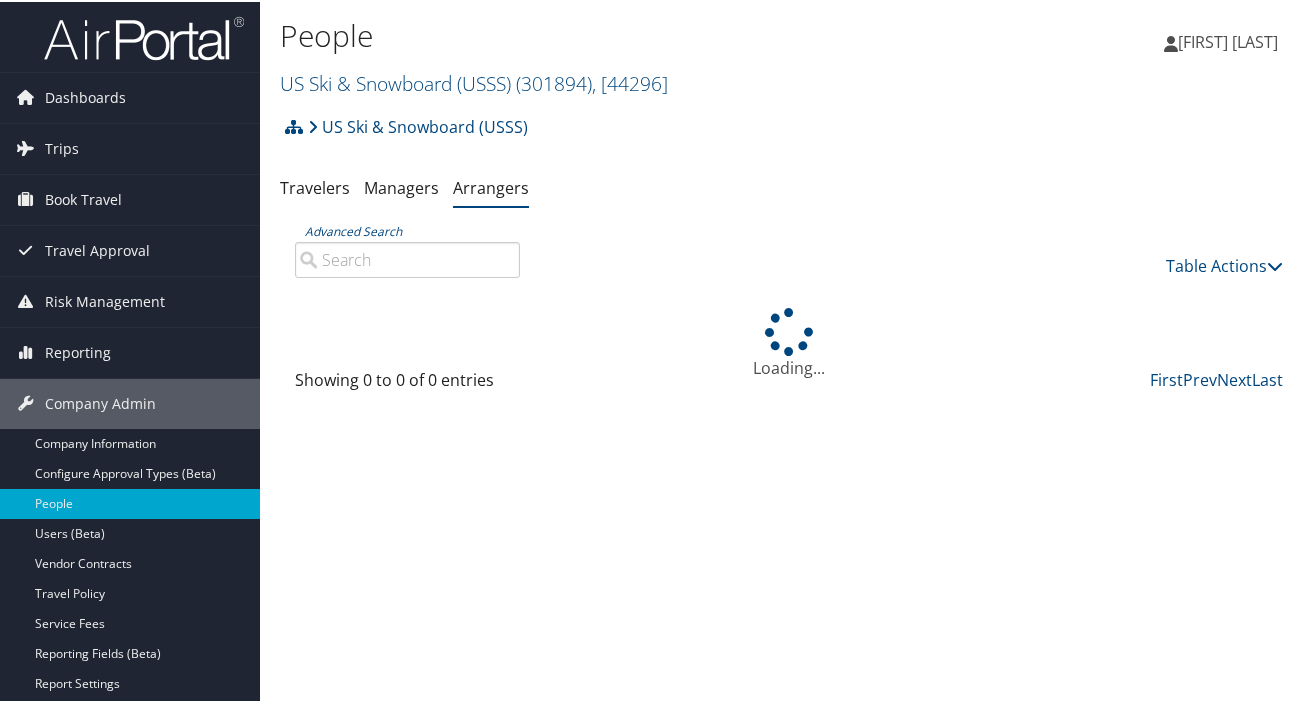 click on "Advanced Search" at bounding box center [407, 258] 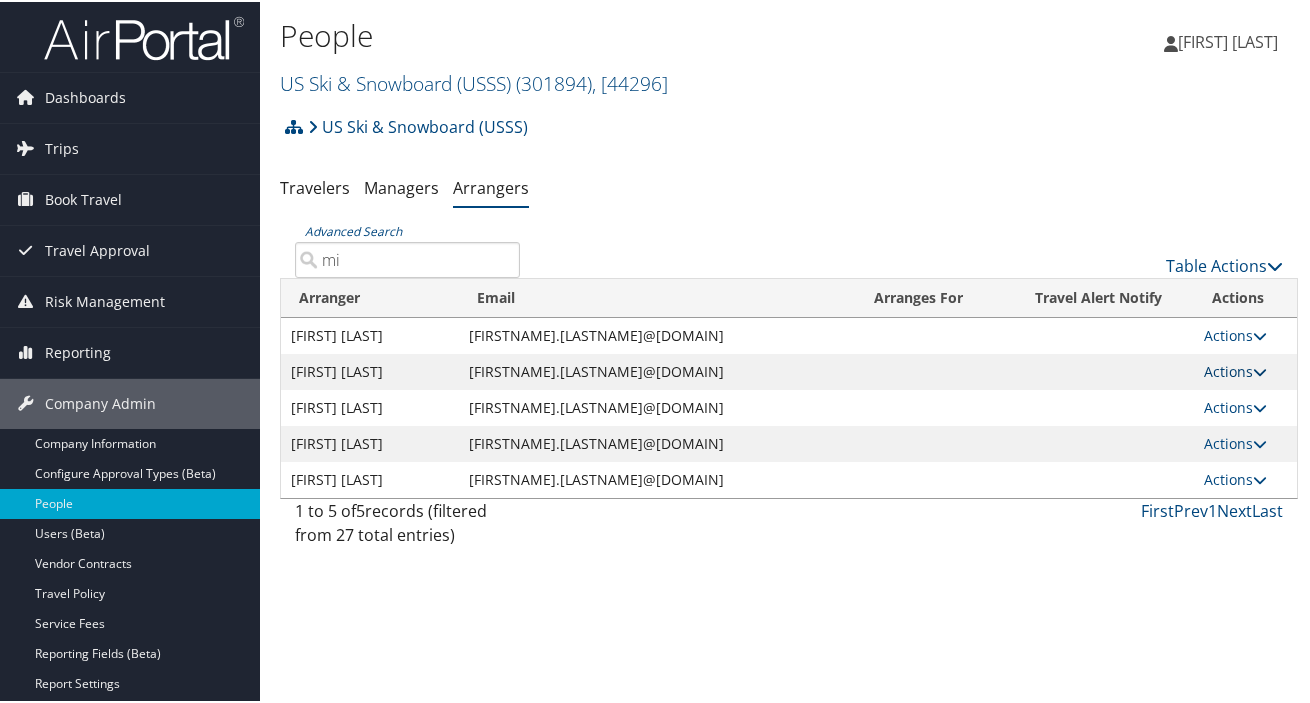 type on "mi" 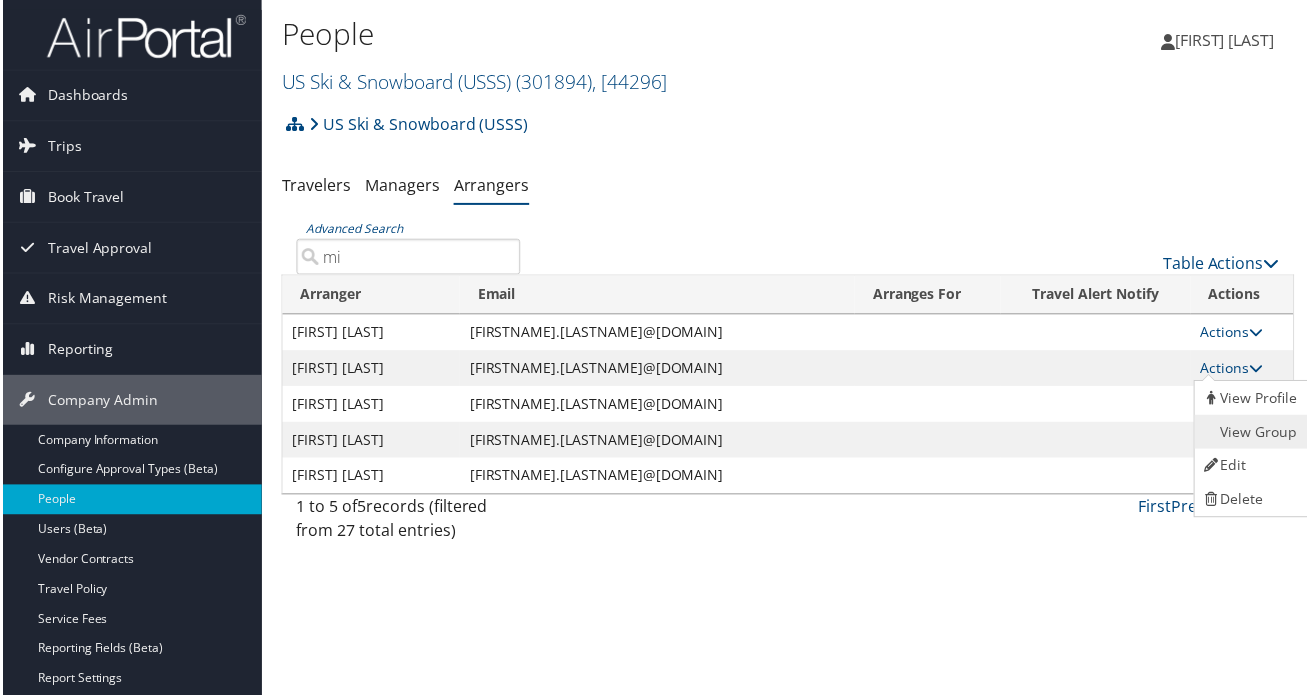 click on "View Group" at bounding box center (1253, 434) 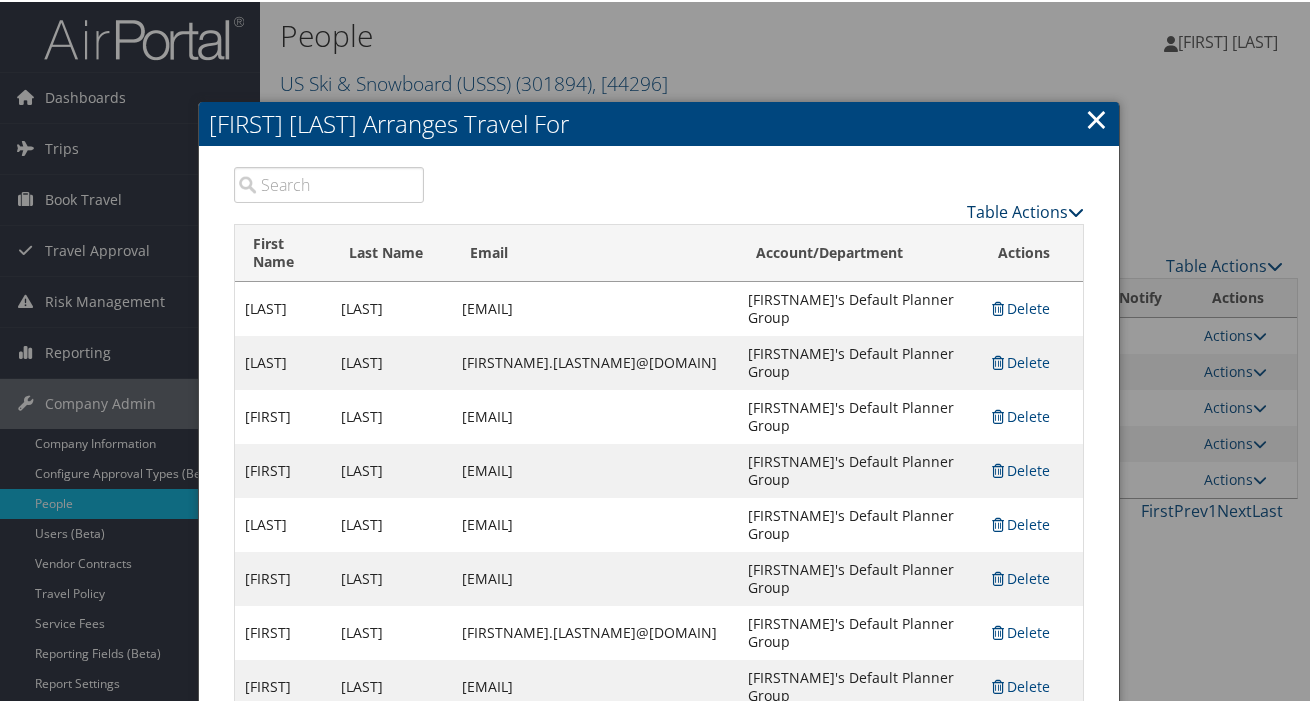 click at bounding box center [1076, 210] 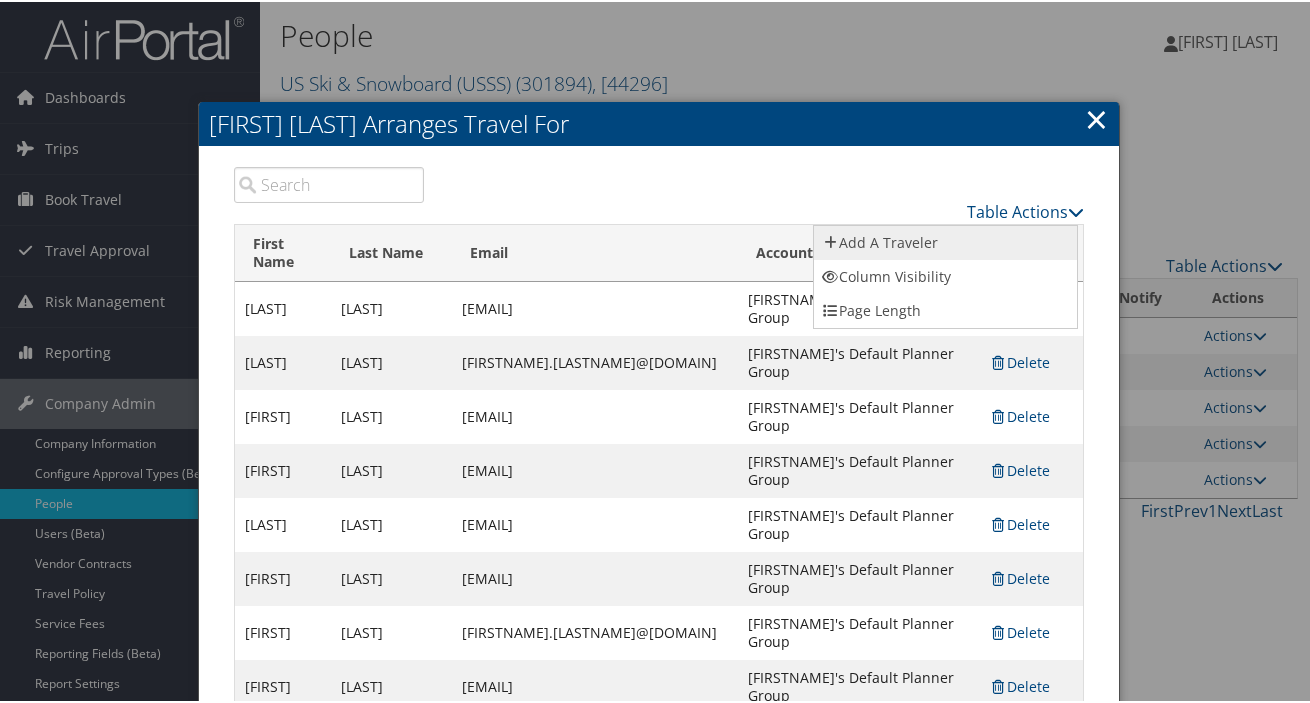 click on "Add A Traveler" at bounding box center (945, 241) 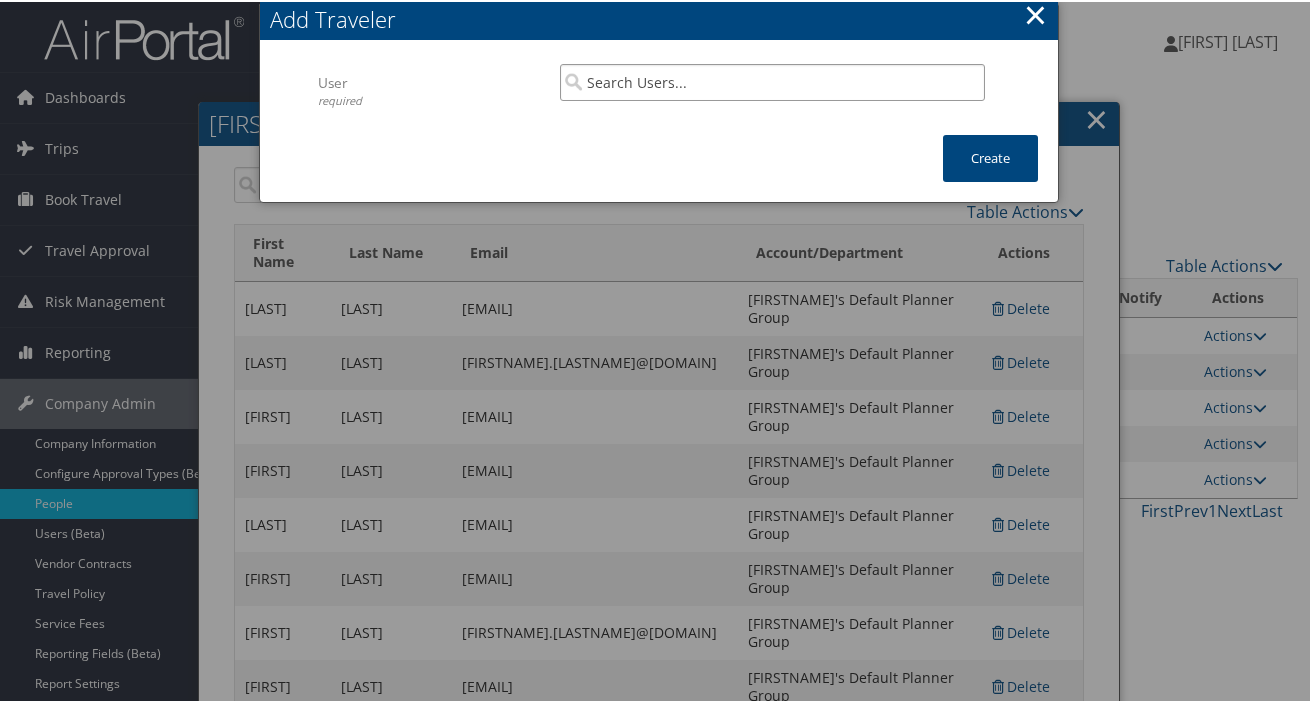 click at bounding box center [772, 80] 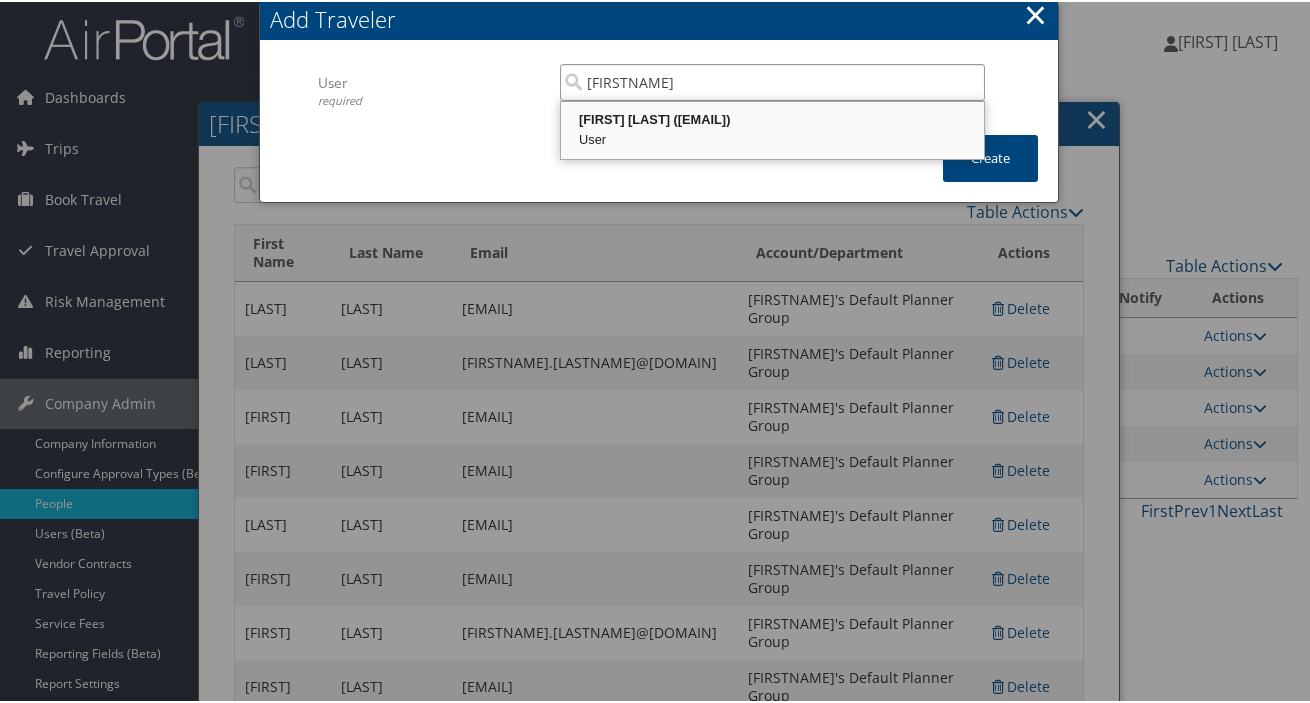 click on "User" at bounding box center (772, 138) 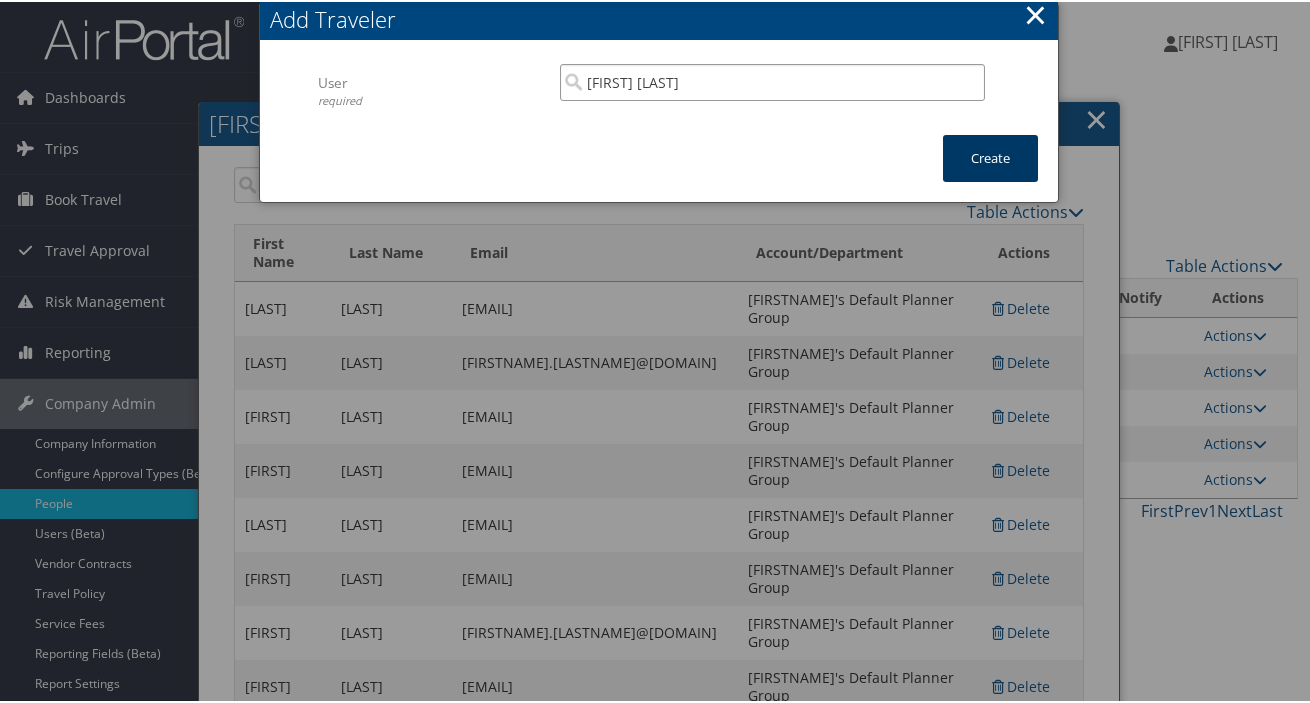type on "Marco Costa" 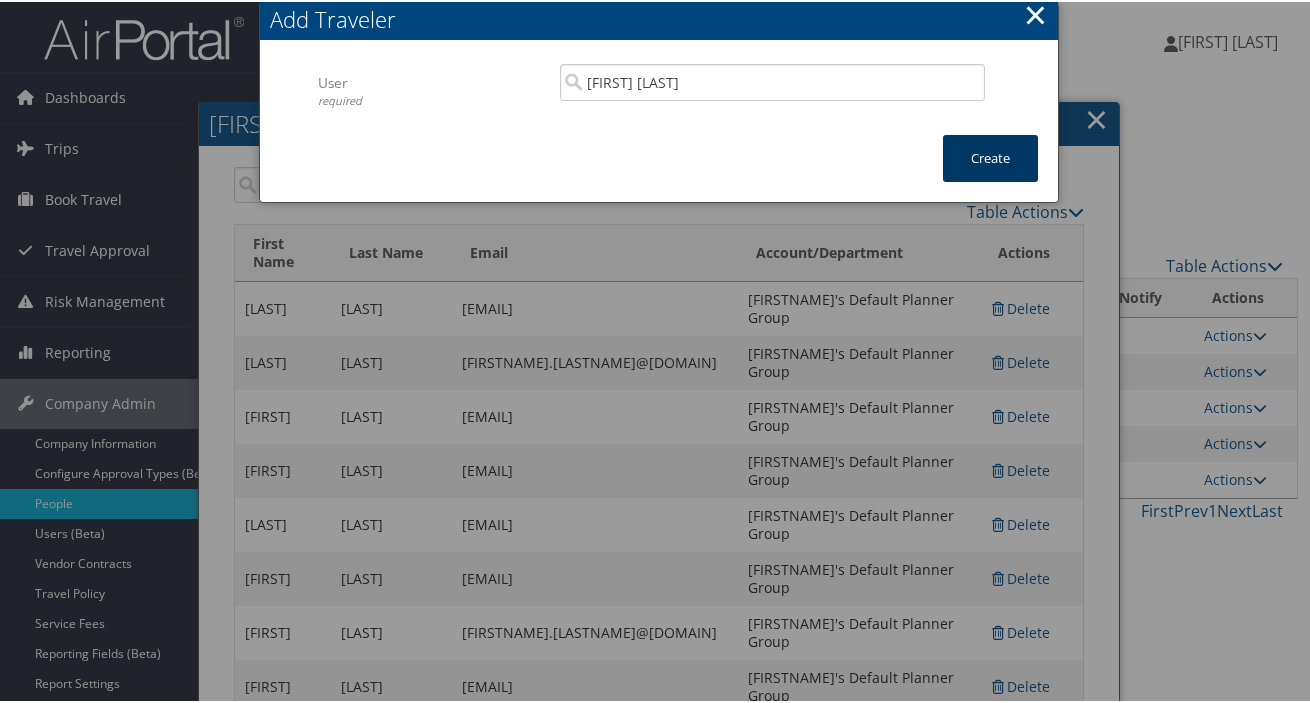click on "Create" at bounding box center [990, 156] 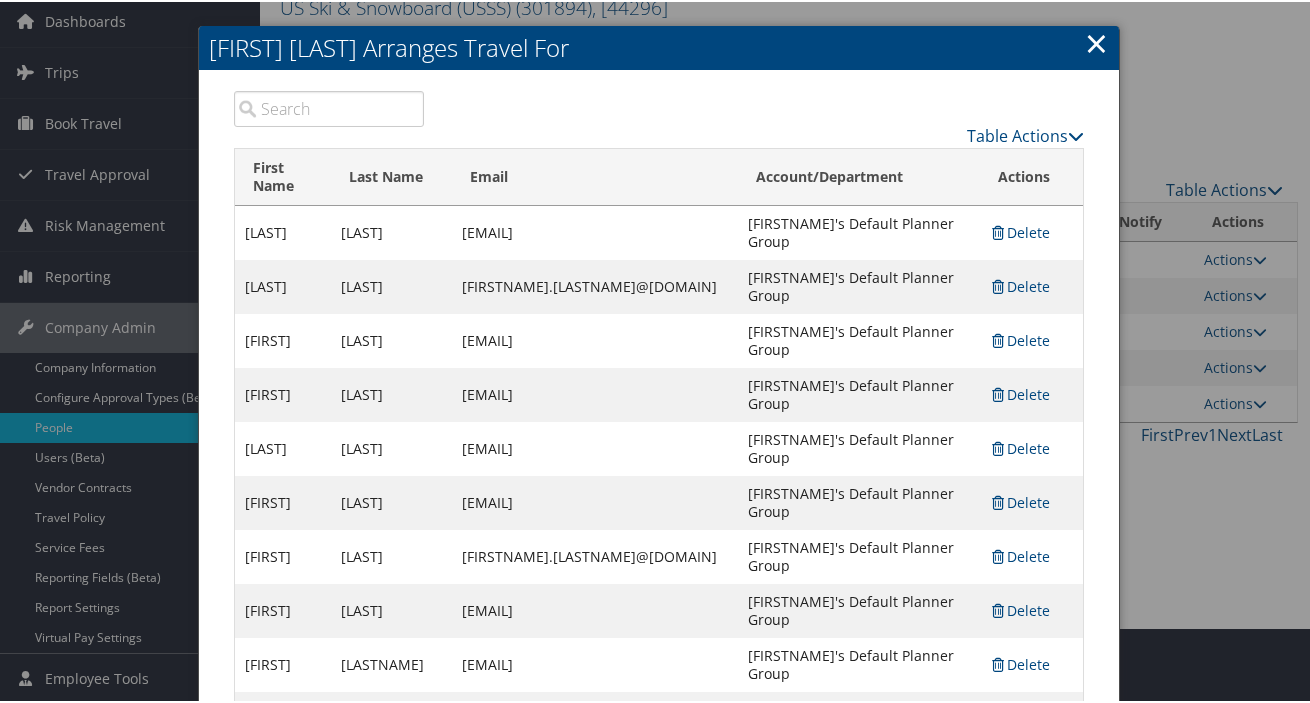 scroll, scrollTop: 0, scrollLeft: 0, axis: both 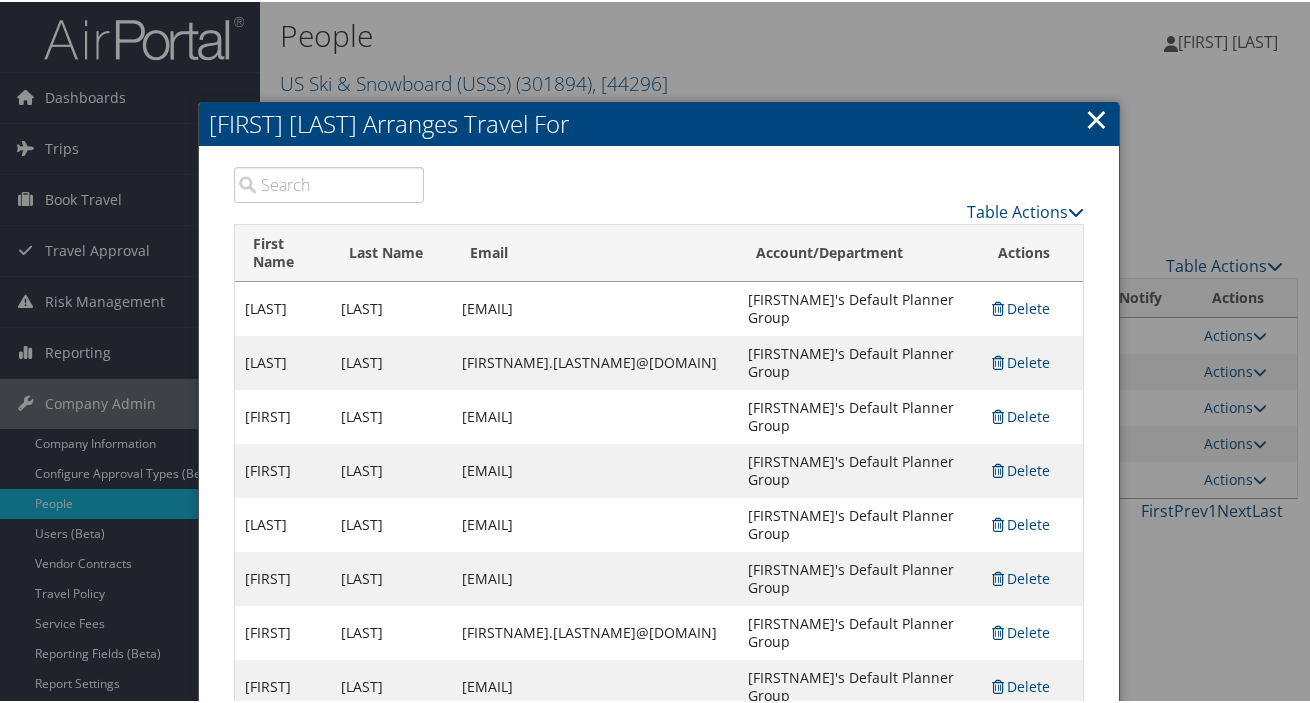 click on "×" at bounding box center (1096, 117) 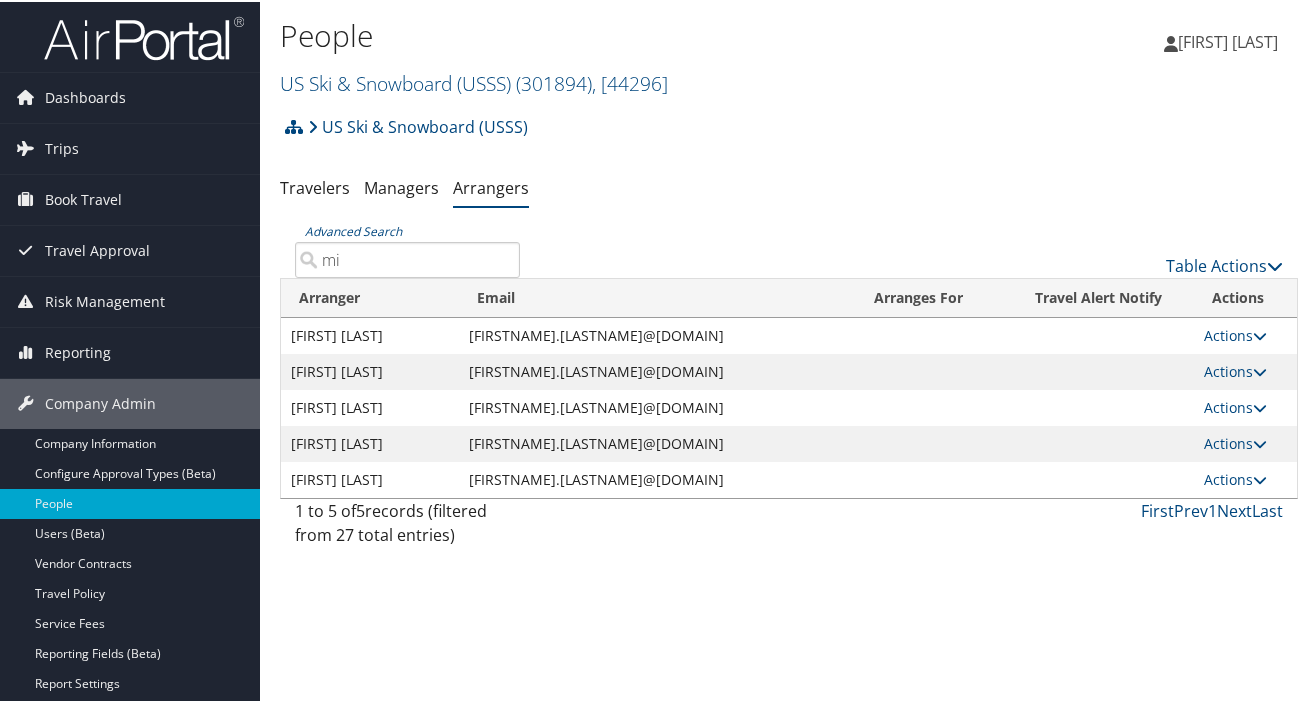 click on "mi" at bounding box center [407, 258] 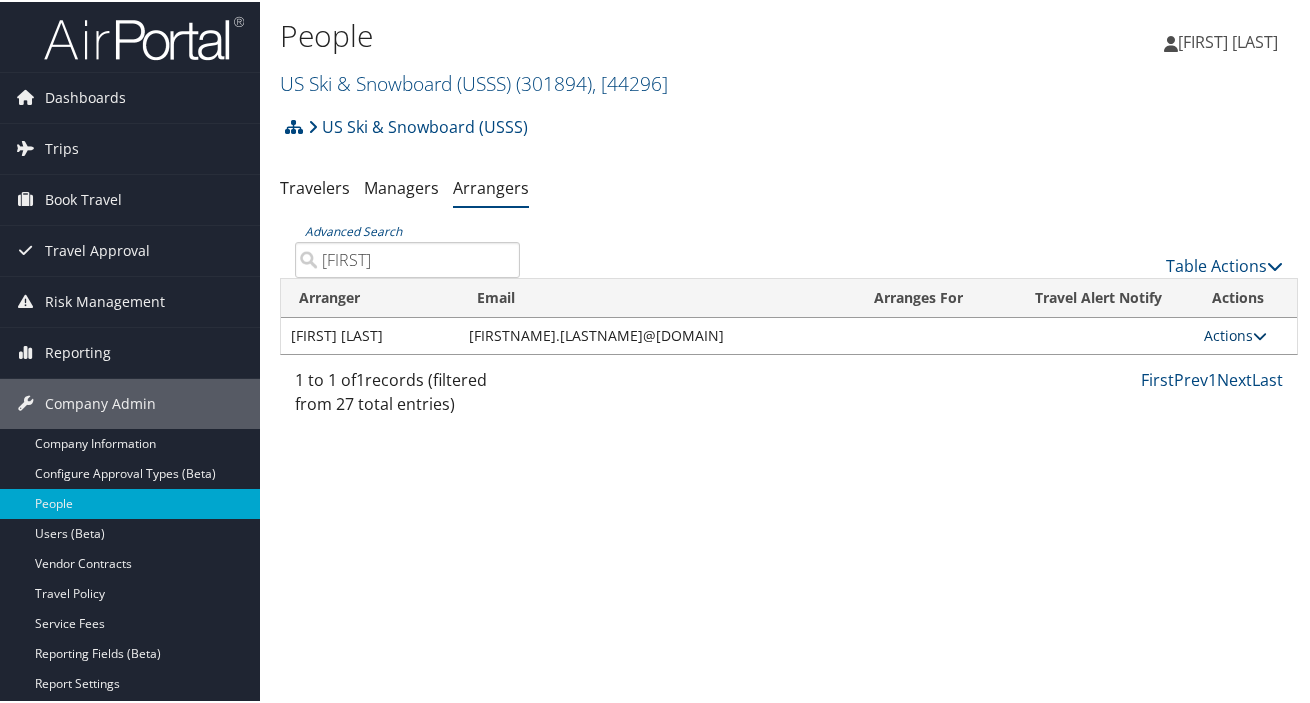type on "jeff" 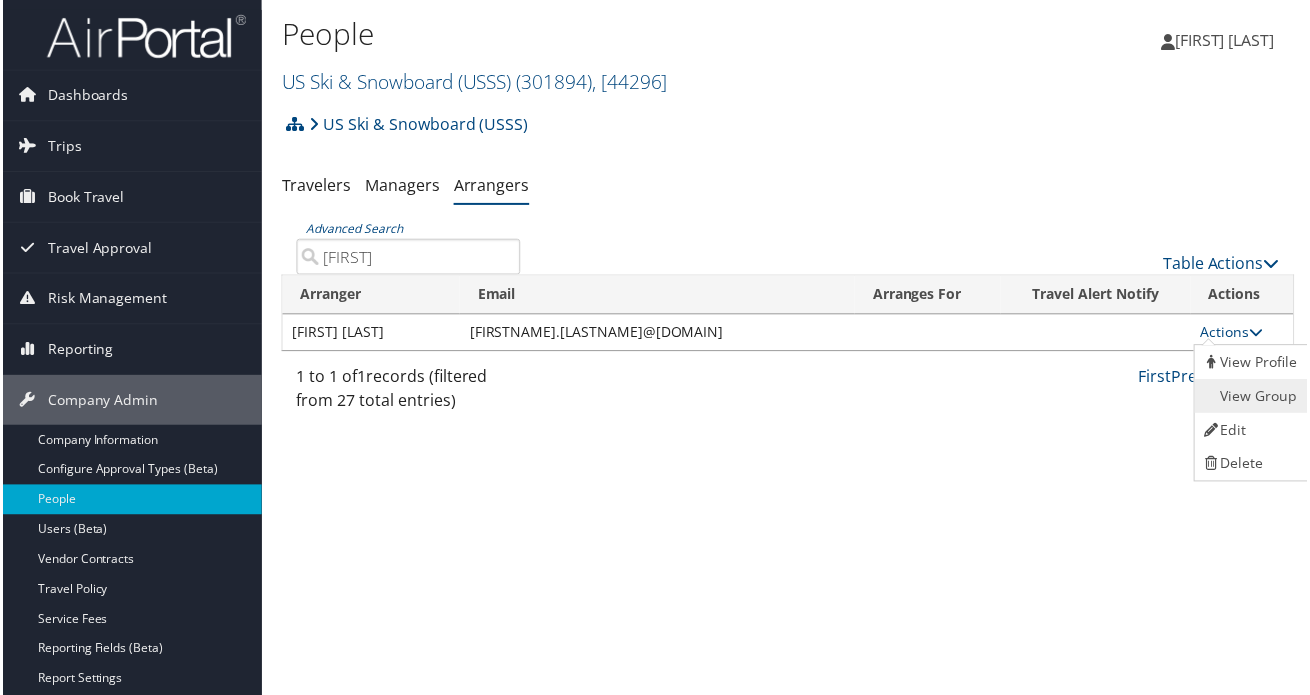click on "View Group" at bounding box center [1253, 398] 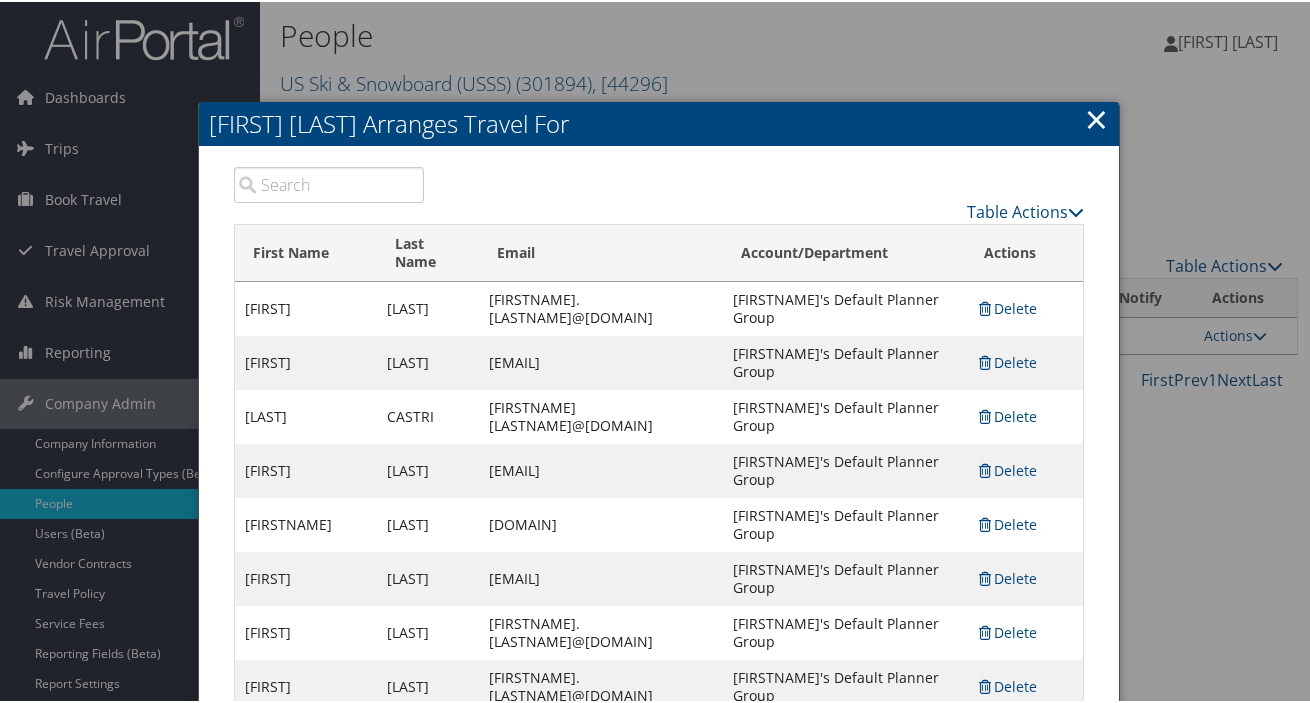 click at bounding box center [329, 183] 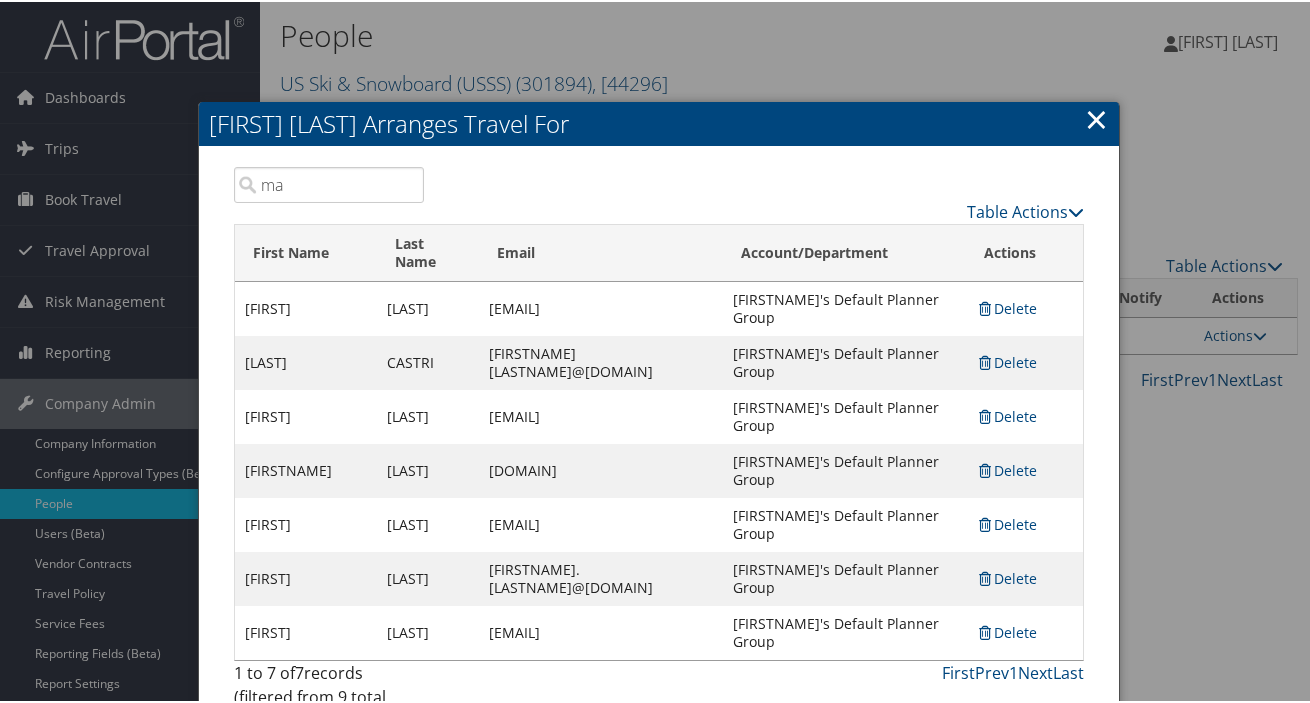 type on "m" 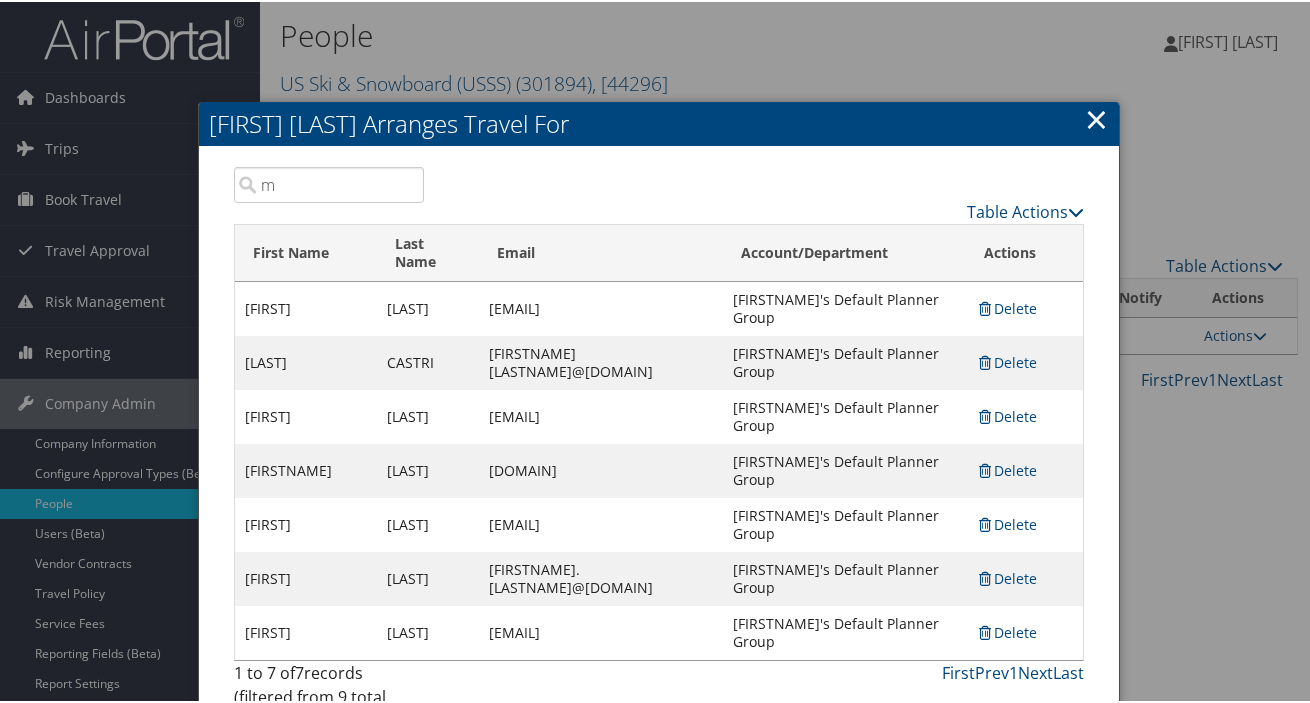 type 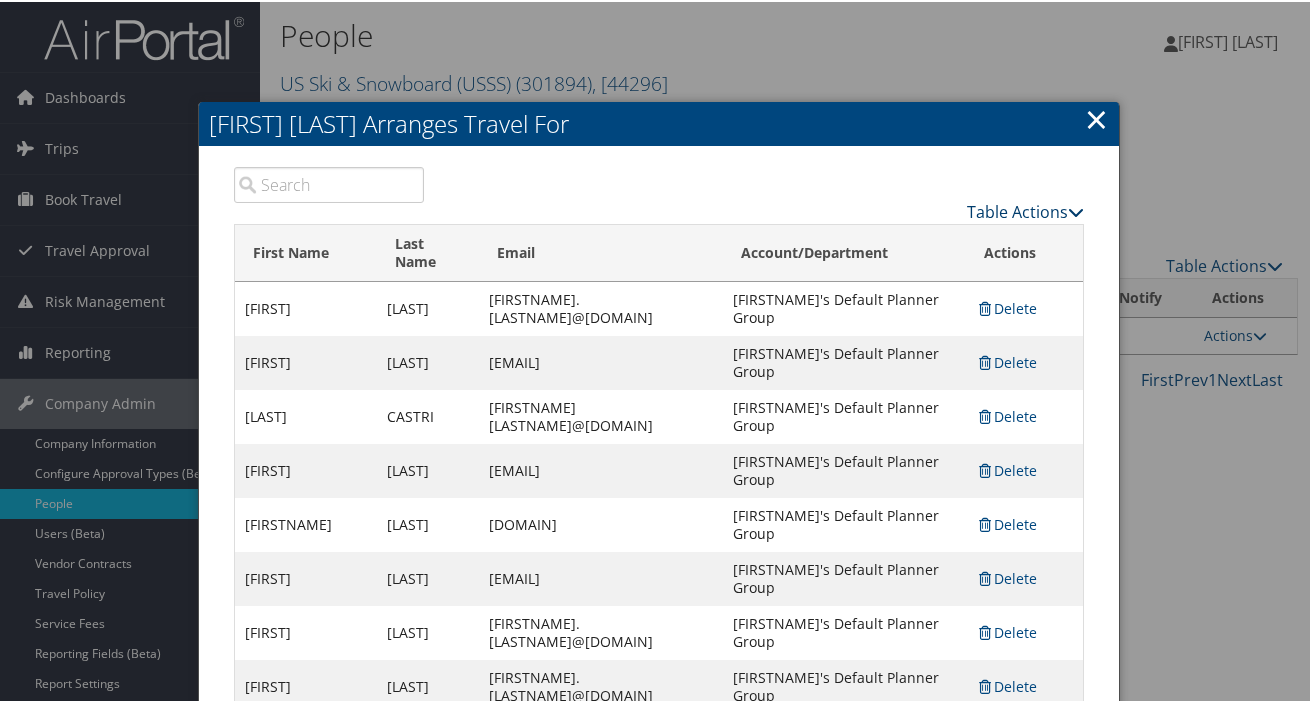 click on "Table Actions" at bounding box center (1025, 210) 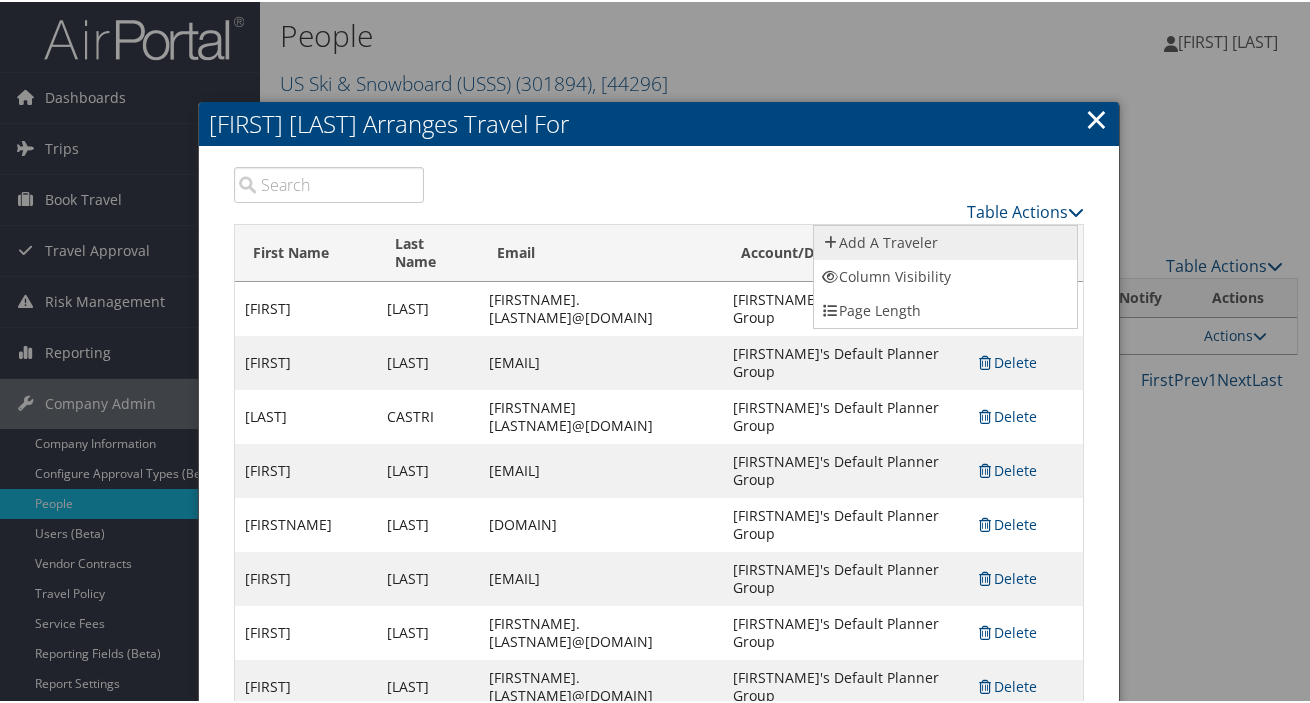 click on "Add A Traveler" at bounding box center (945, 241) 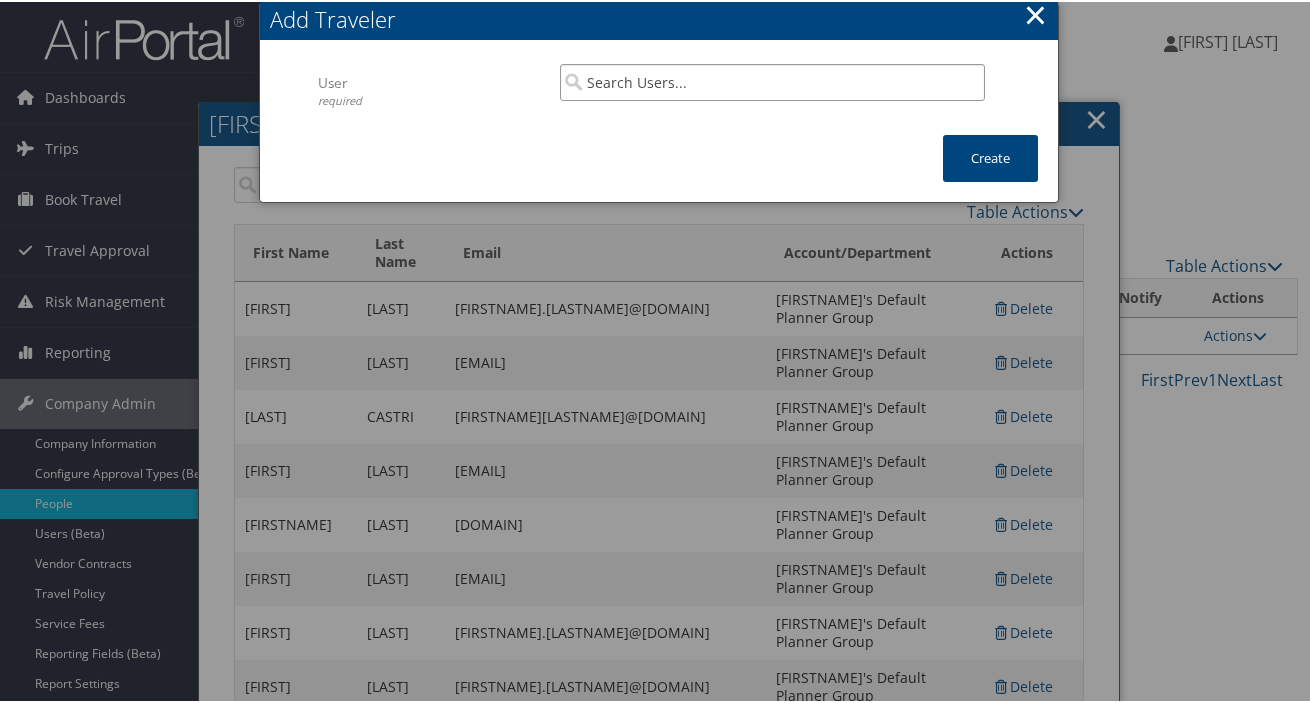 click at bounding box center [772, 80] 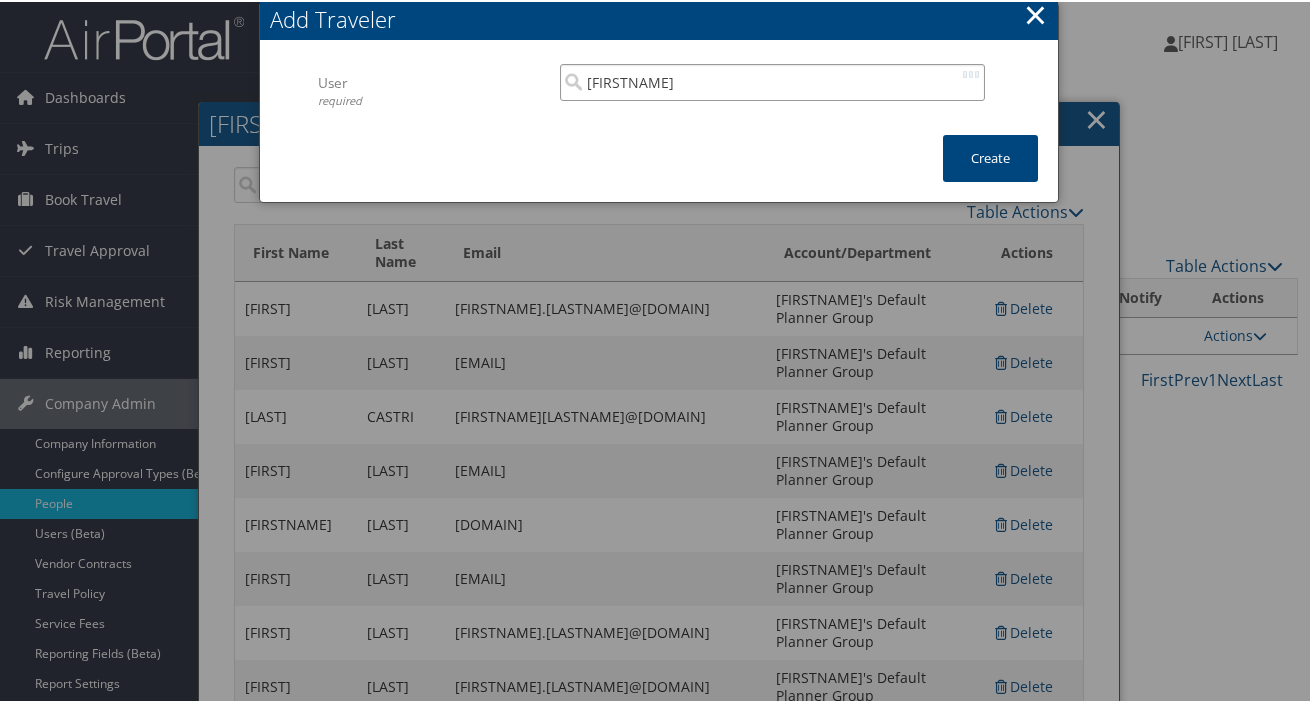 type on "a" 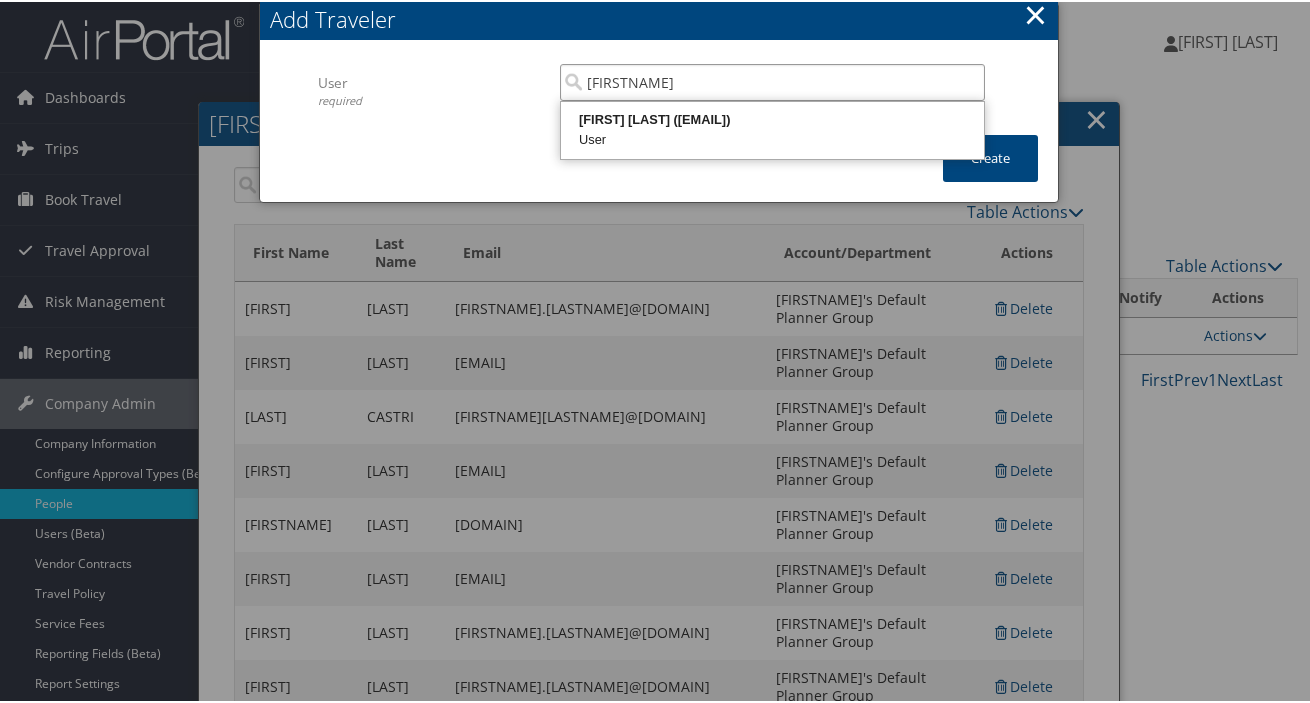 type on "[FIRST]" 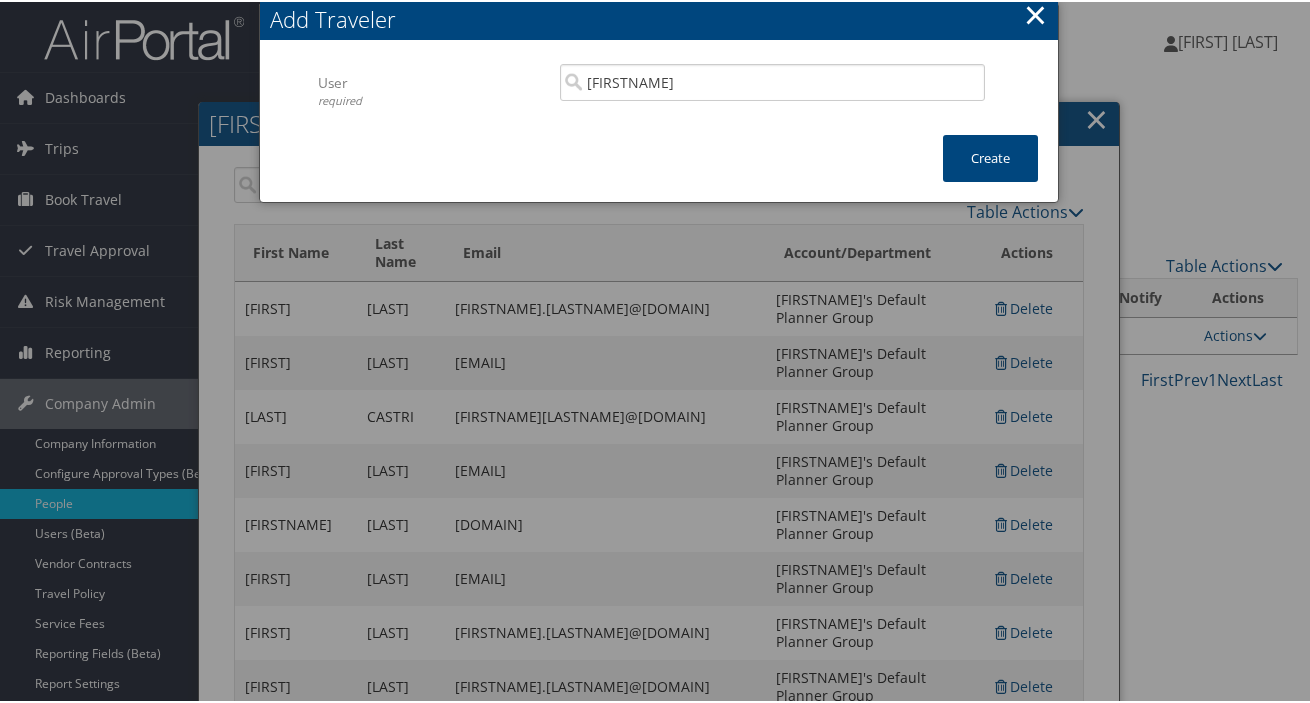 click on "× Add Traveler User required marco Multiple values The selected items contain different values for this input. To edit and set all items for this input to the same value, click or tap here, otherwise they will retain their individual values. Undo changes Multiple values The selected items contain different values for this input. To edit and set all items for this input to the same value, click or tap here, otherwise they will retain their individual values. Undo changes Create Marco Costa (marco.costa95@tiscali.it) User" at bounding box center (659, 100) 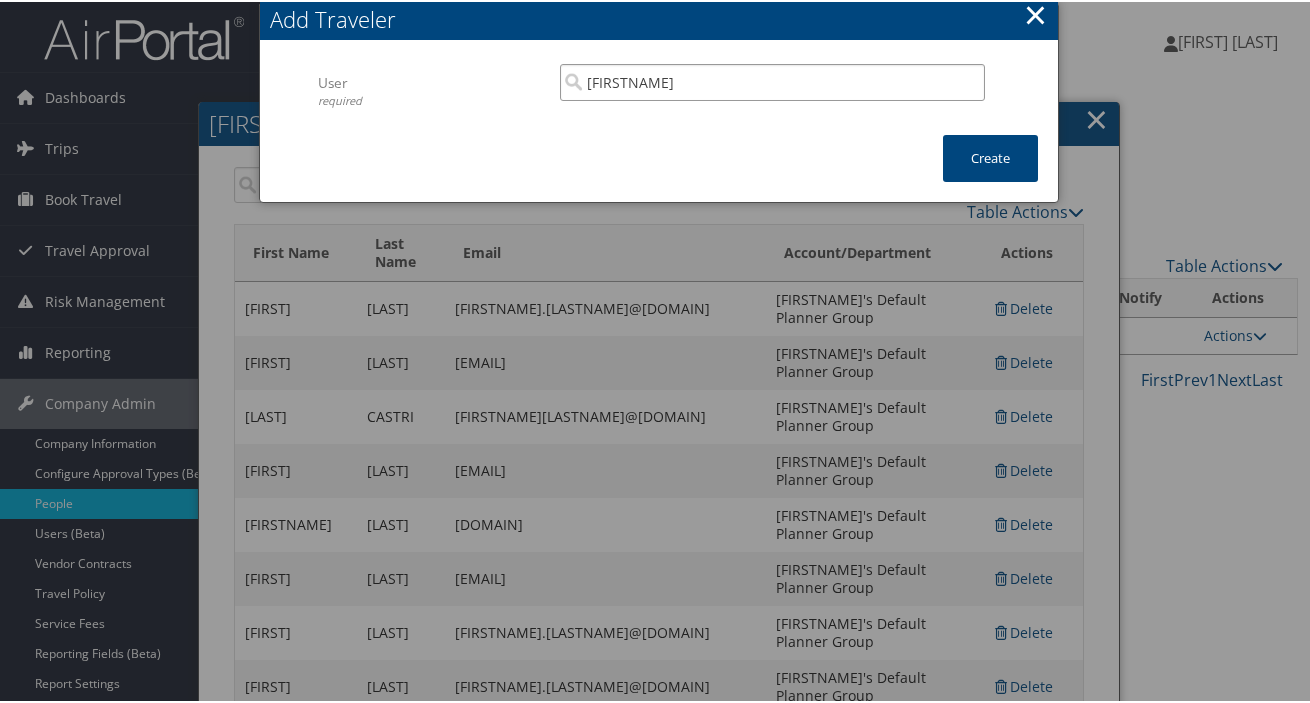 click on "[FIRST]" at bounding box center [772, 80] 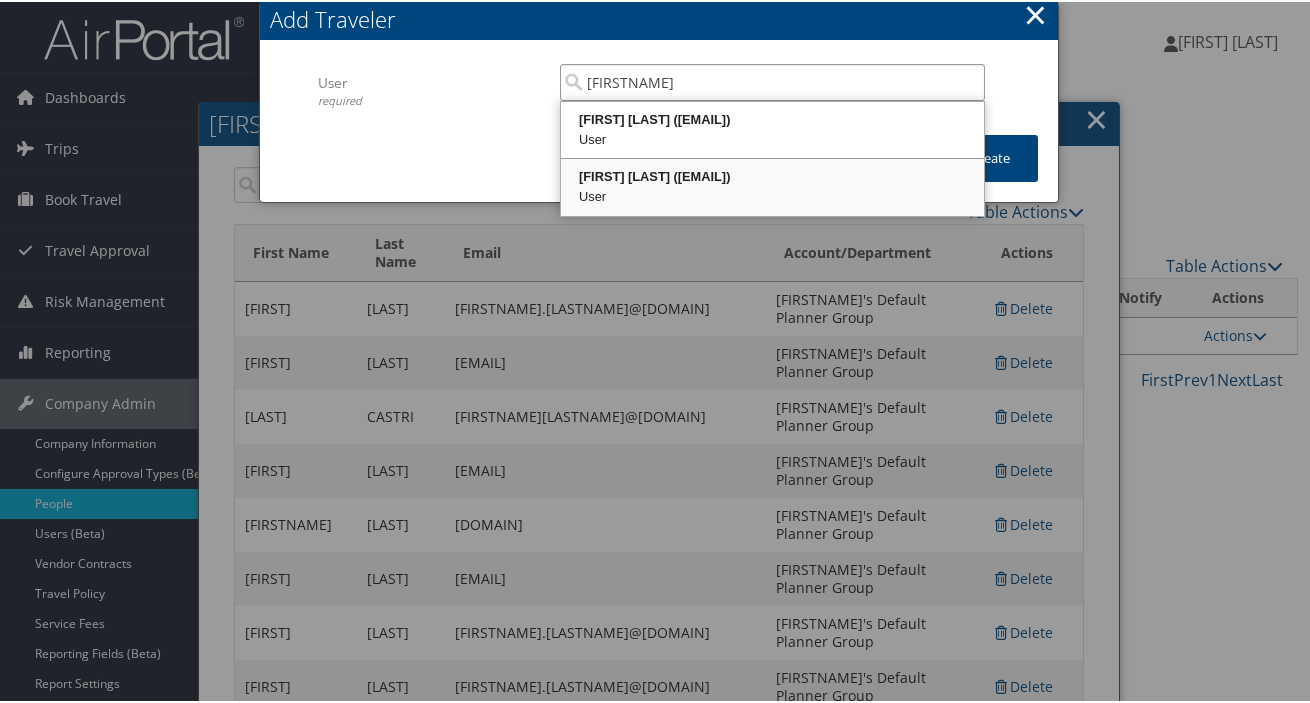 click on "User" at bounding box center [772, 195] 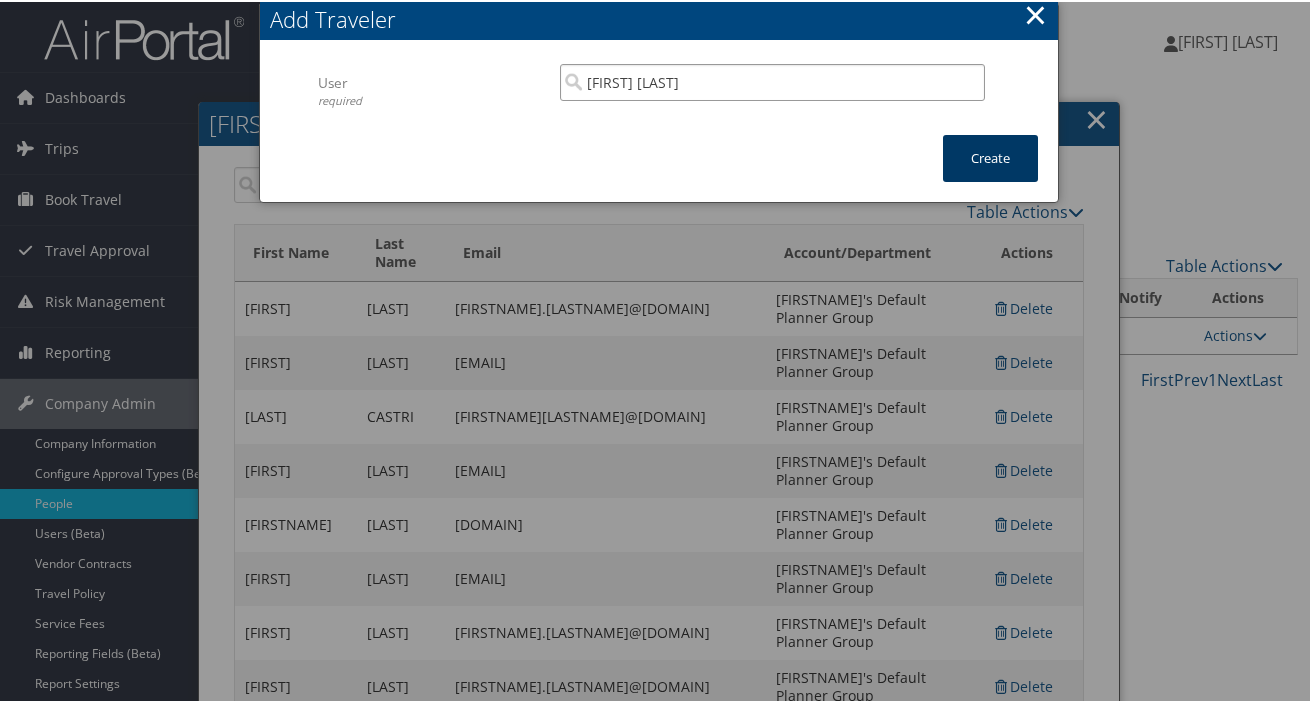 type on "Marco Costa" 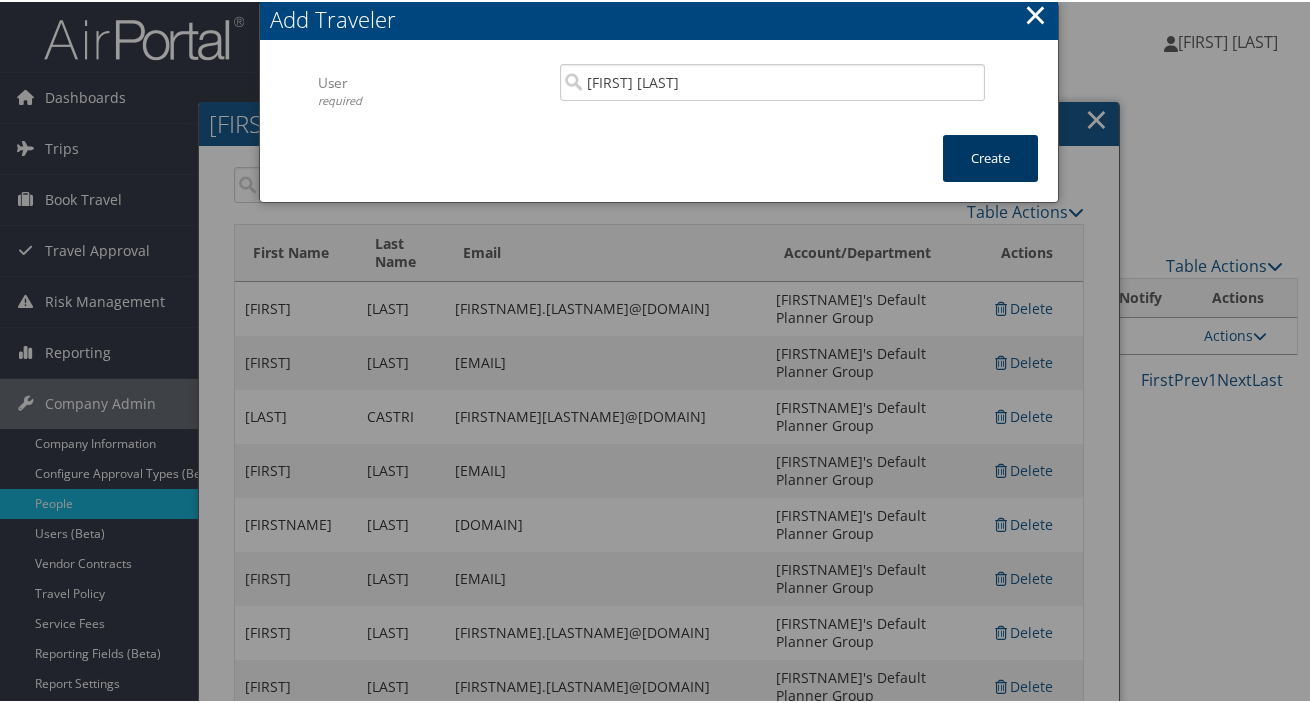click on "Create" at bounding box center (990, 156) 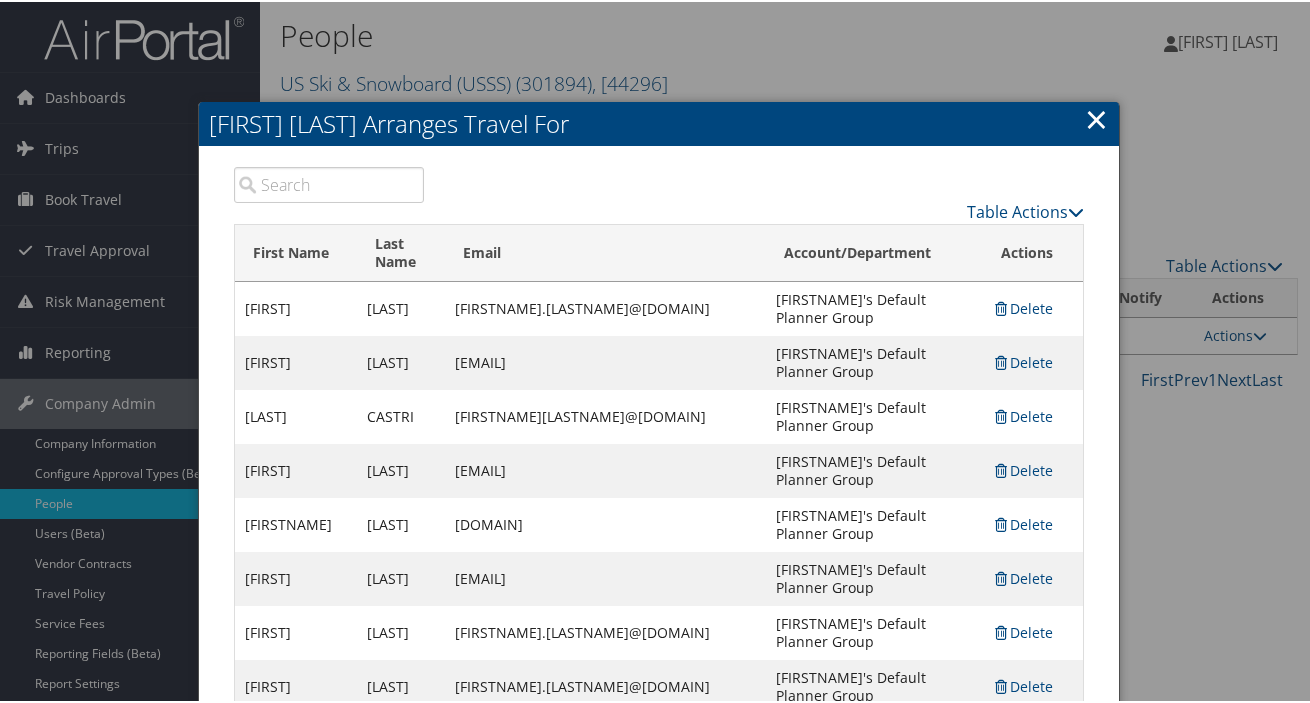 click on "JEFFREY FRISCH Arranges Travel For" at bounding box center (659, 122) 